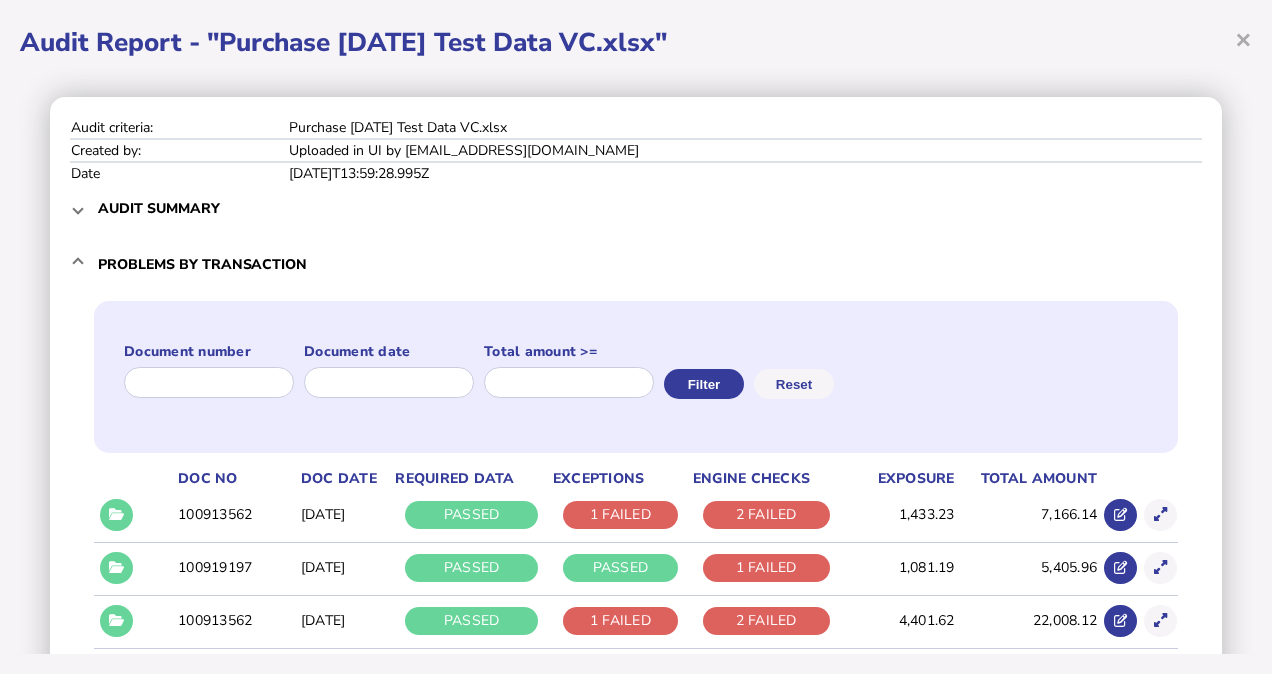 scroll, scrollTop: 0, scrollLeft: 0, axis: both 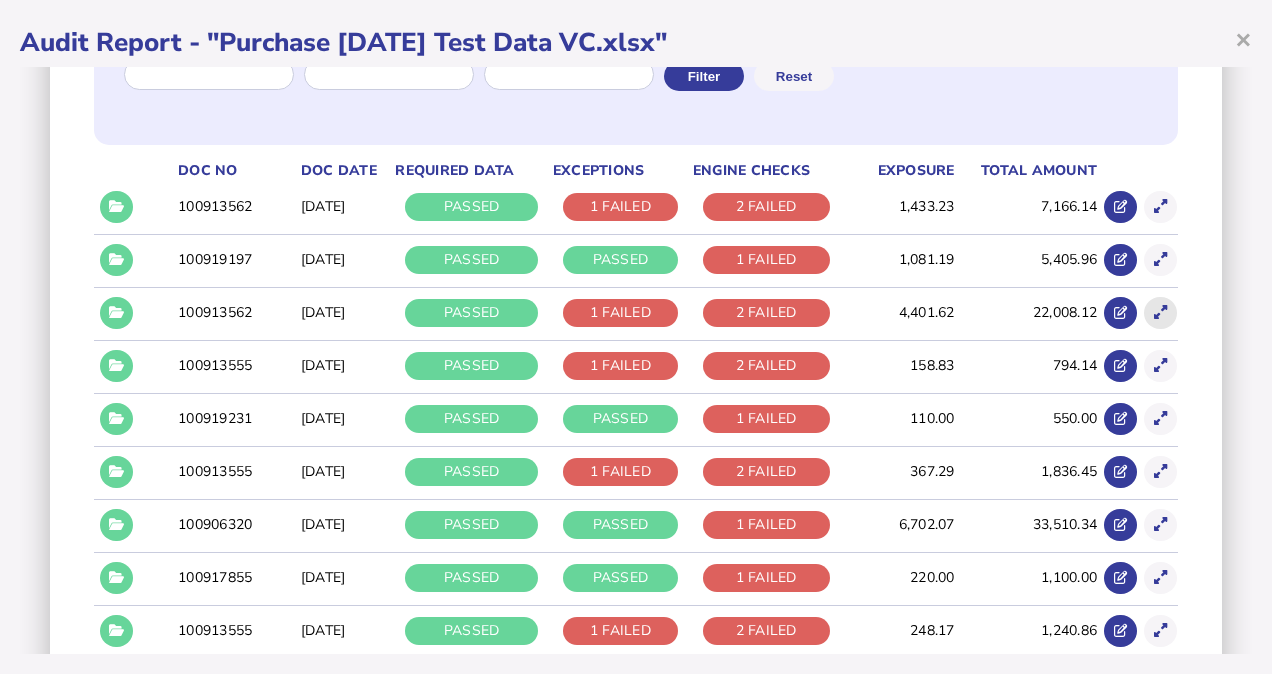 click at bounding box center [1160, 312] 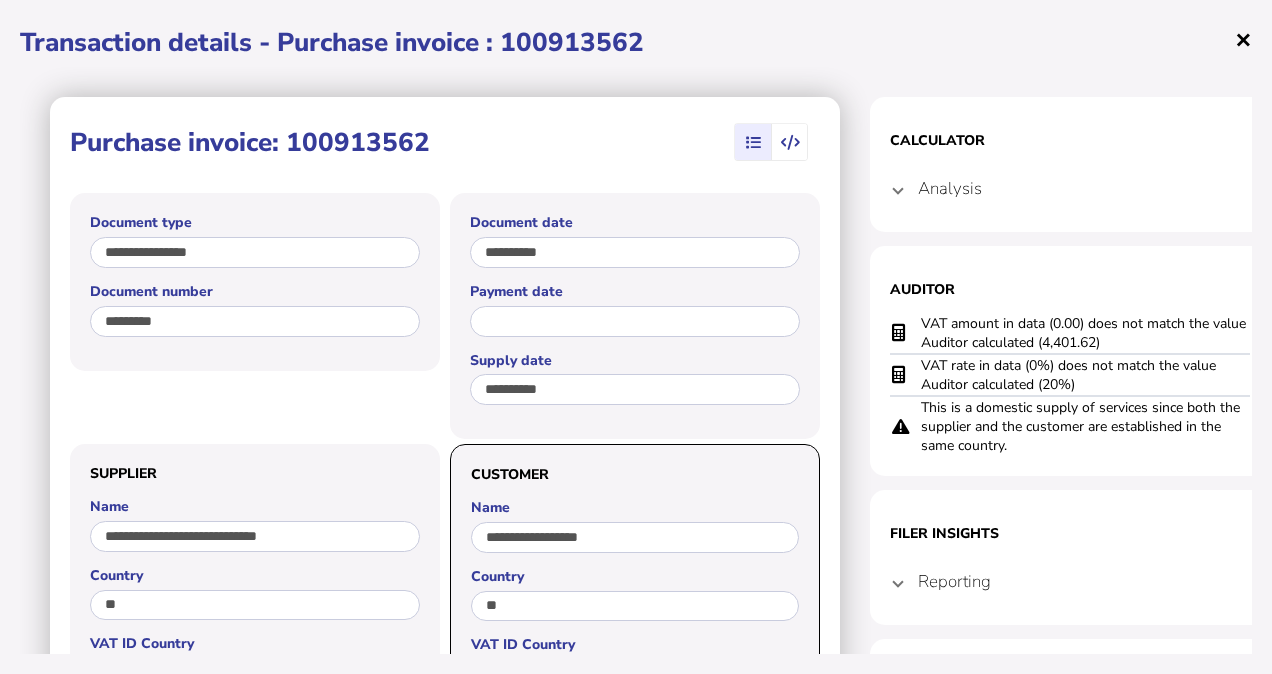 click on "×" at bounding box center (1243, 39) 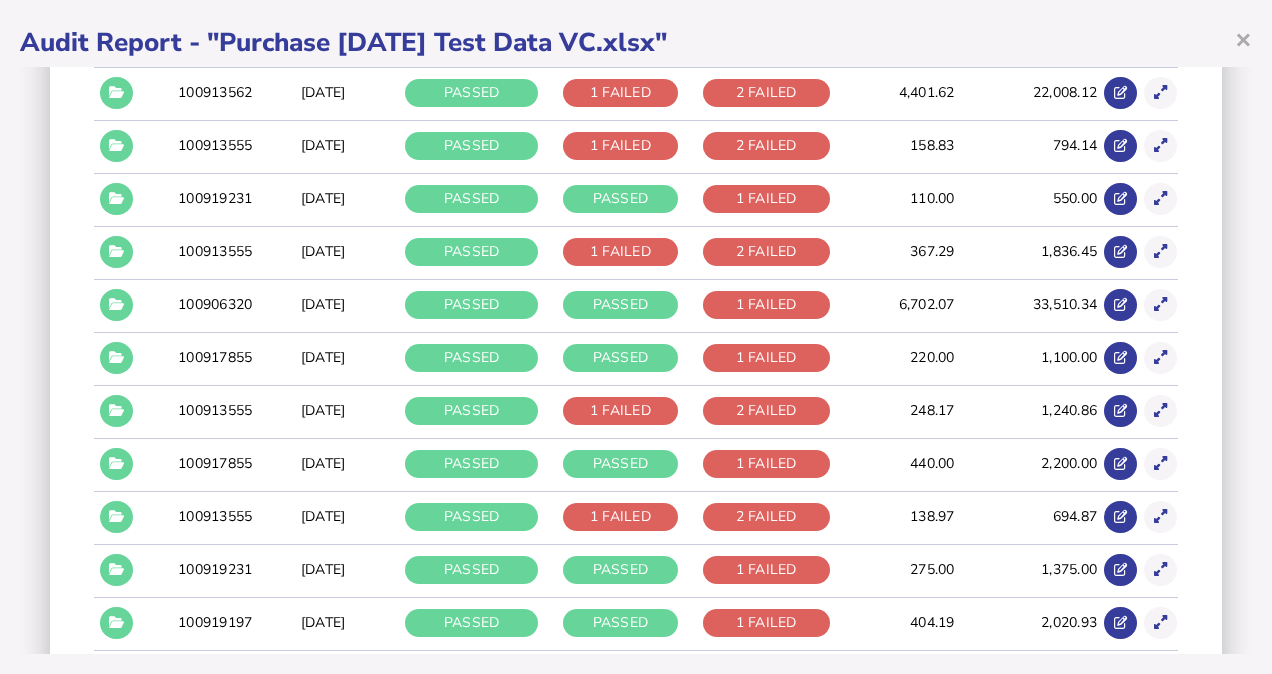 scroll, scrollTop: 535, scrollLeft: 0, axis: vertical 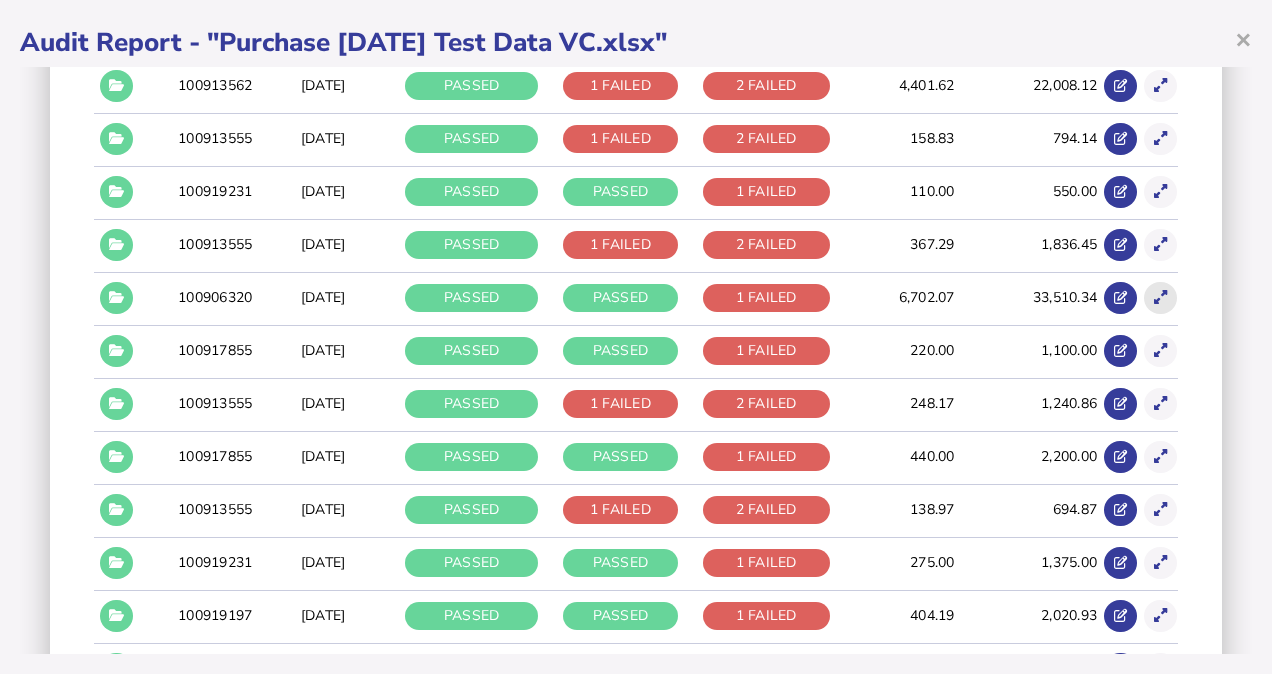 click at bounding box center (1160, 297) 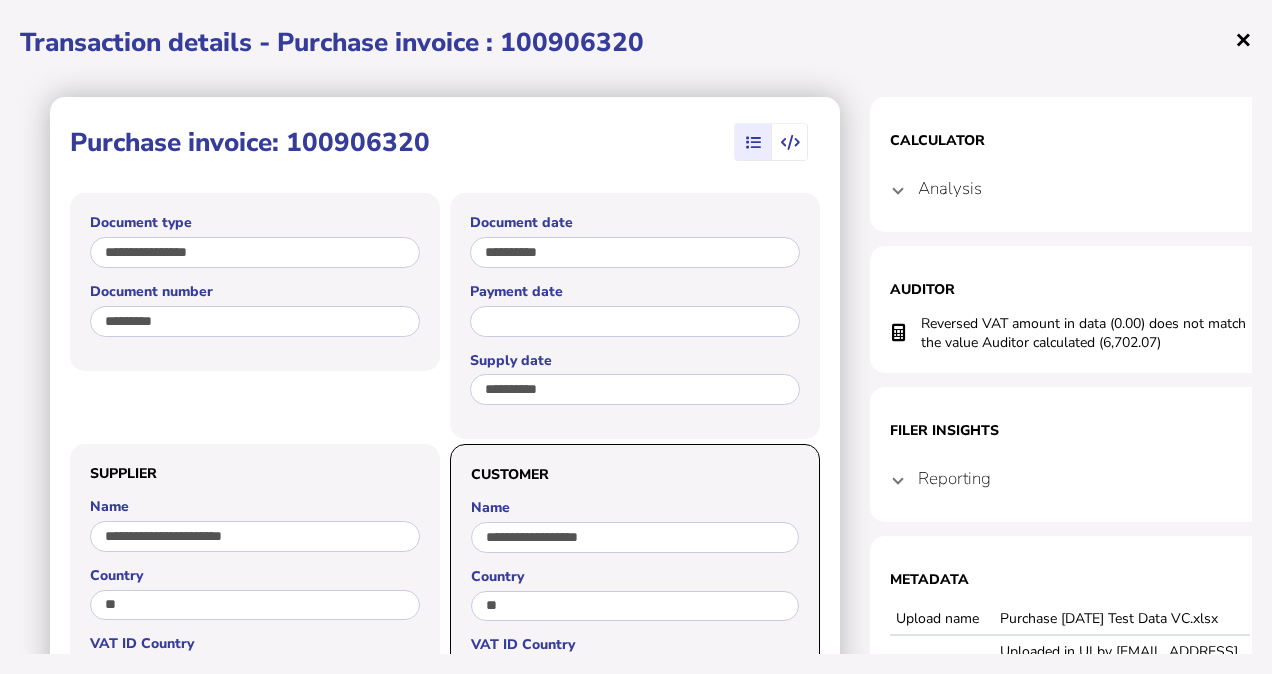 click on "×" at bounding box center [1243, 39] 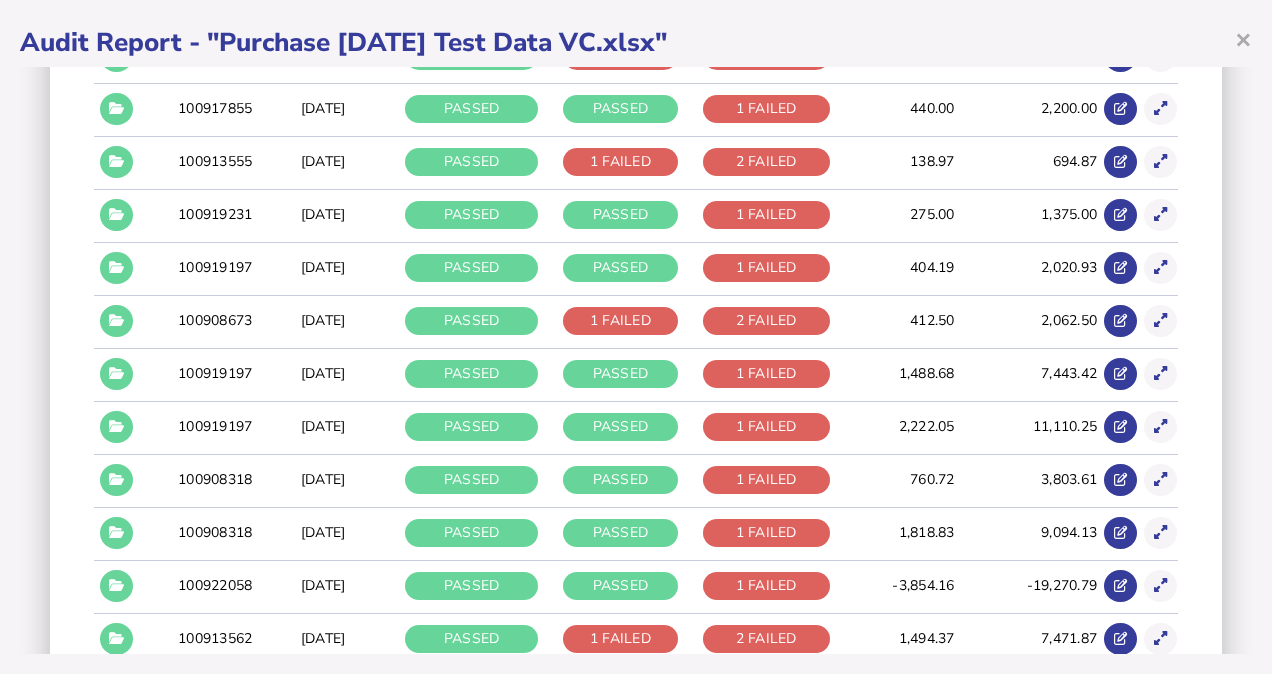 scroll, scrollTop: 890, scrollLeft: 0, axis: vertical 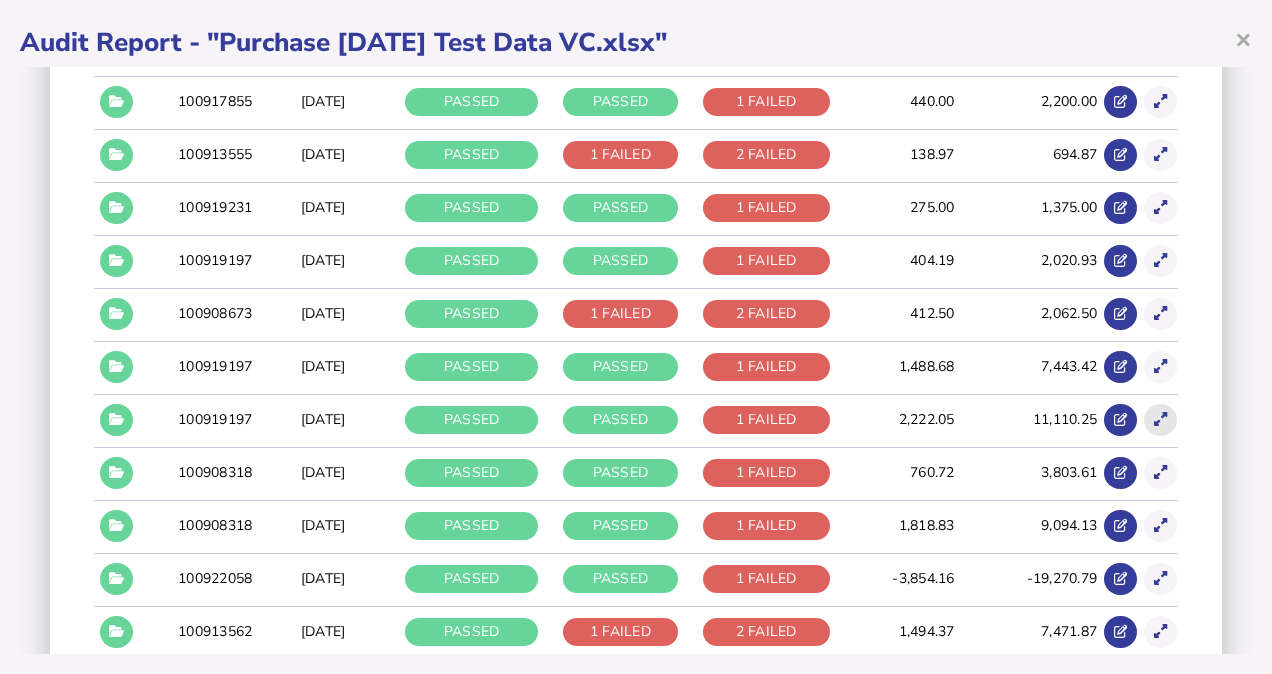 click at bounding box center [1160, 419] 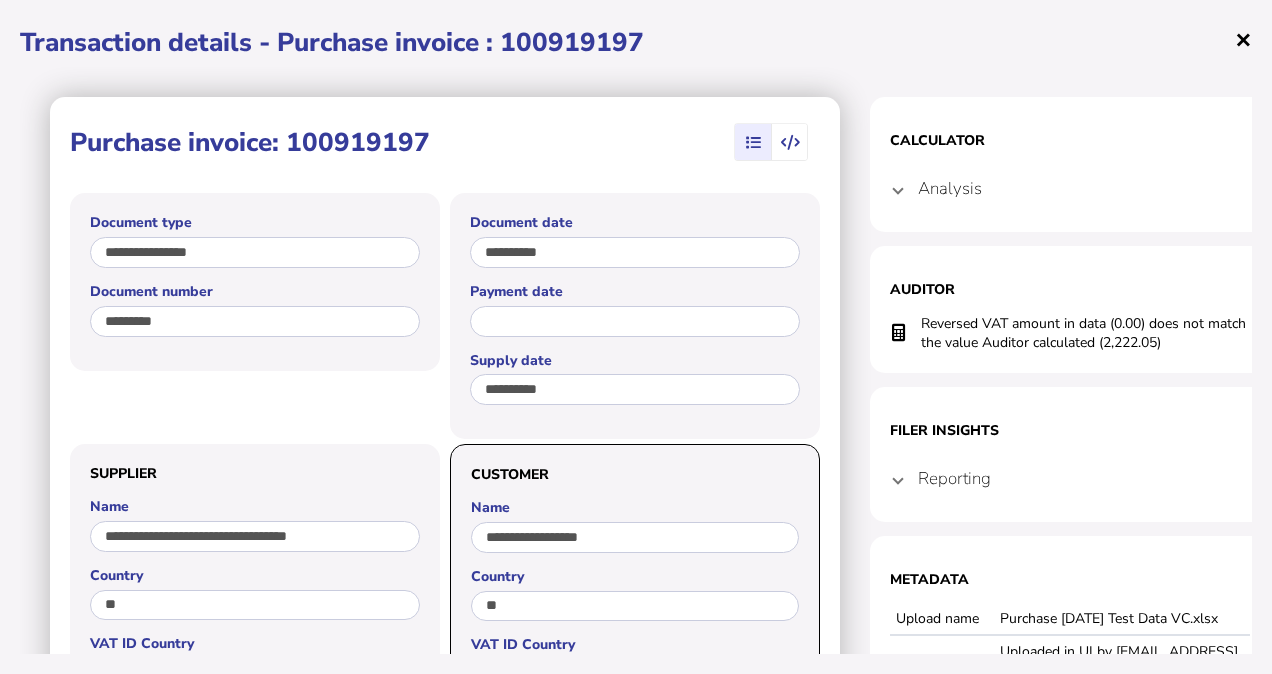 click on "×" at bounding box center (1243, 39) 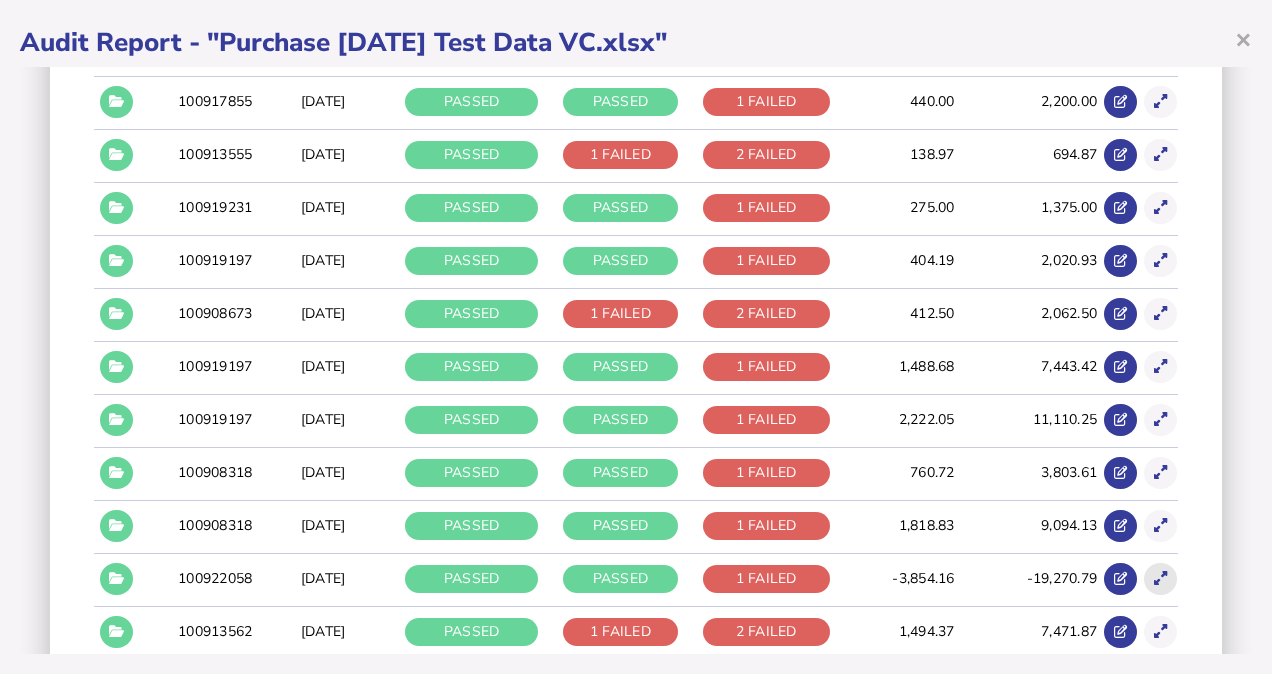 click at bounding box center (1160, 579) 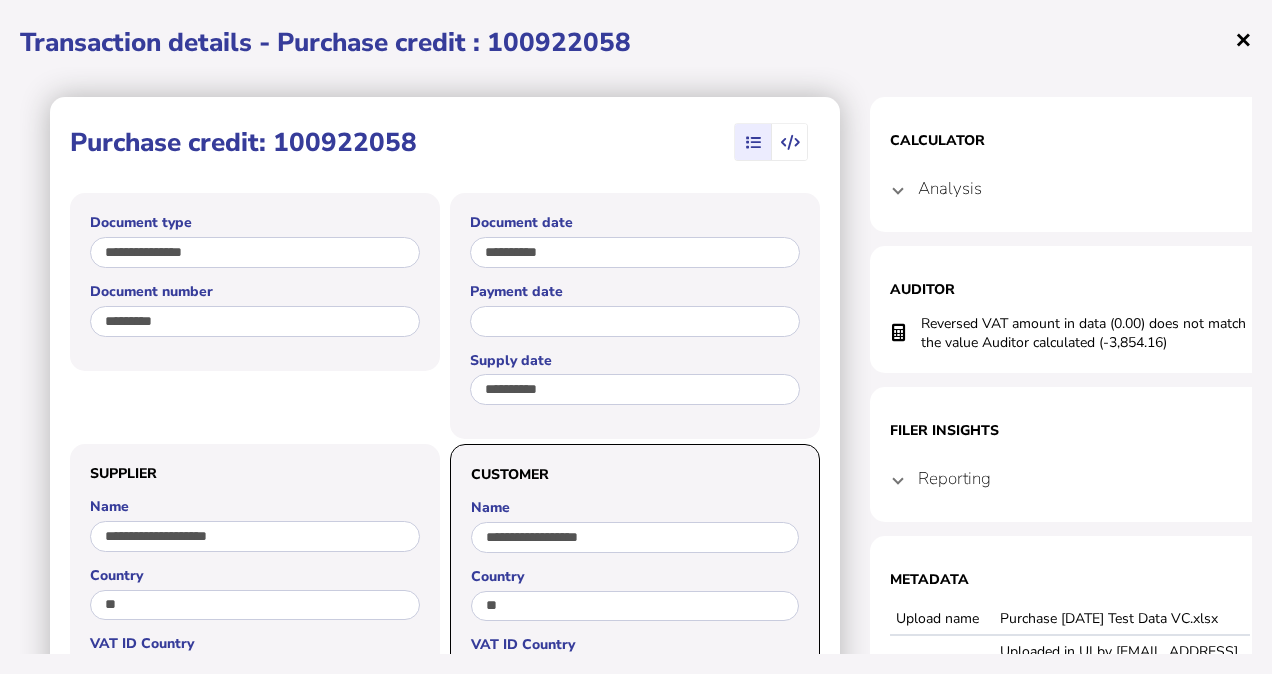 click on "×" at bounding box center (1243, 39) 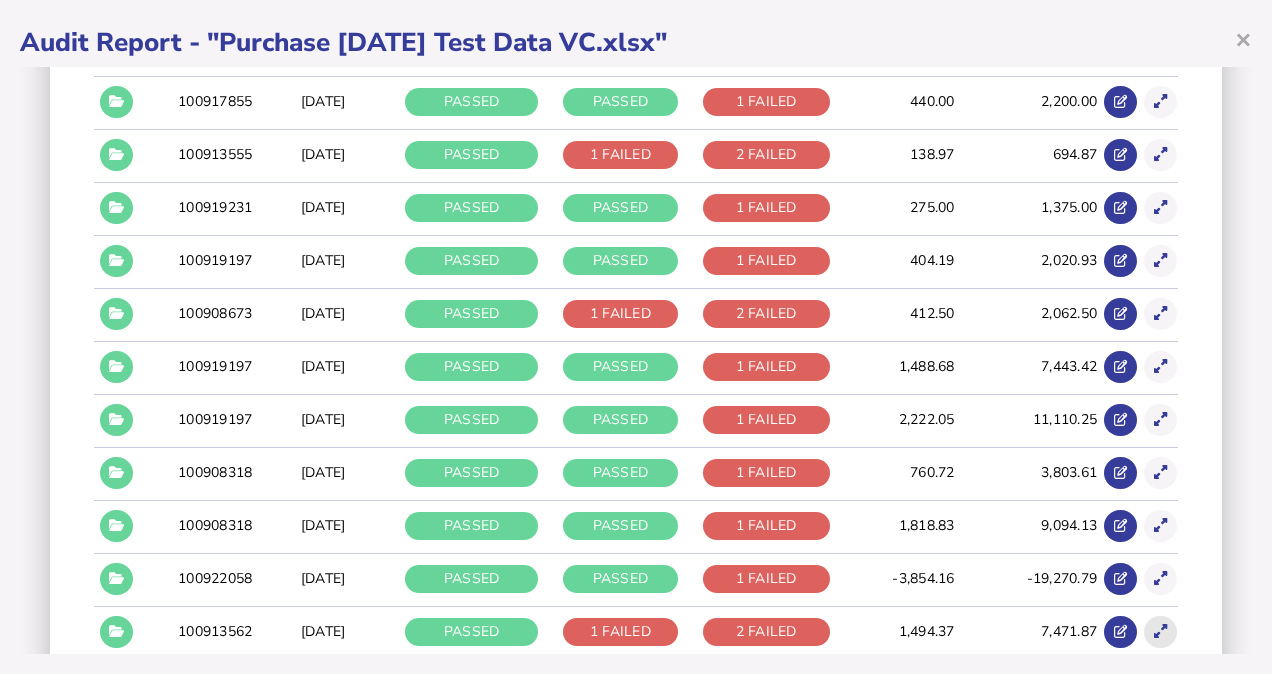 click at bounding box center [1160, 631] 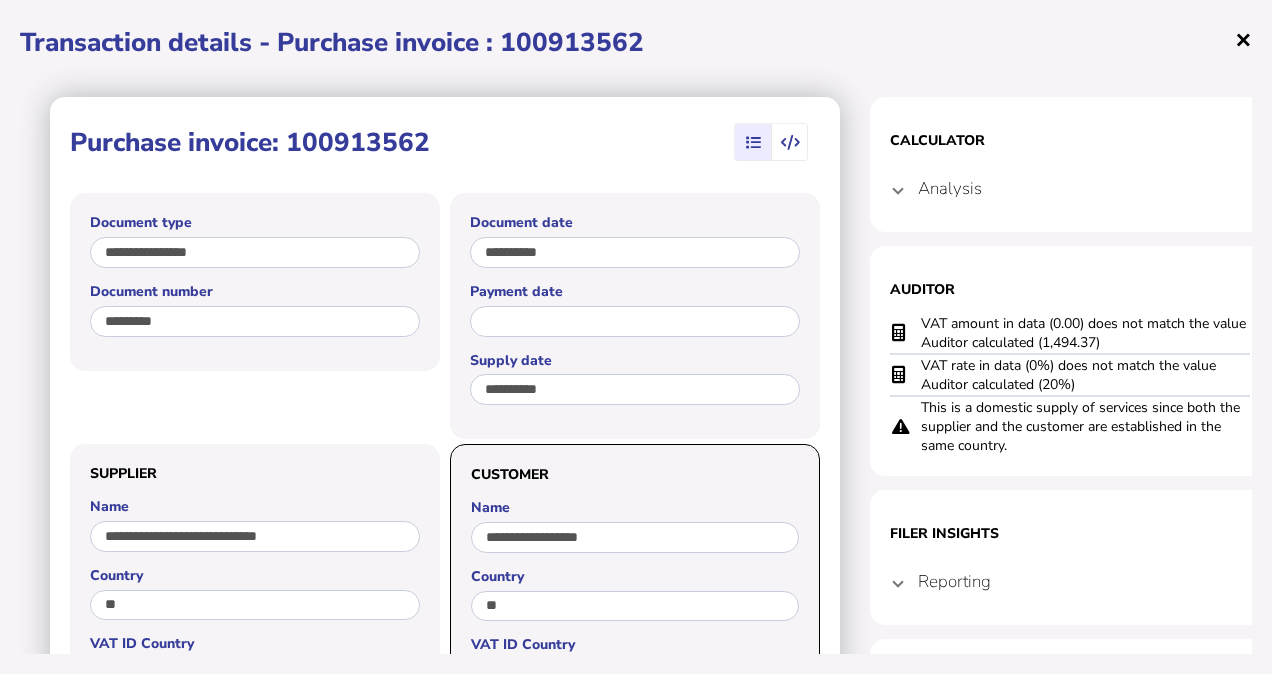 click on "×" at bounding box center [1243, 39] 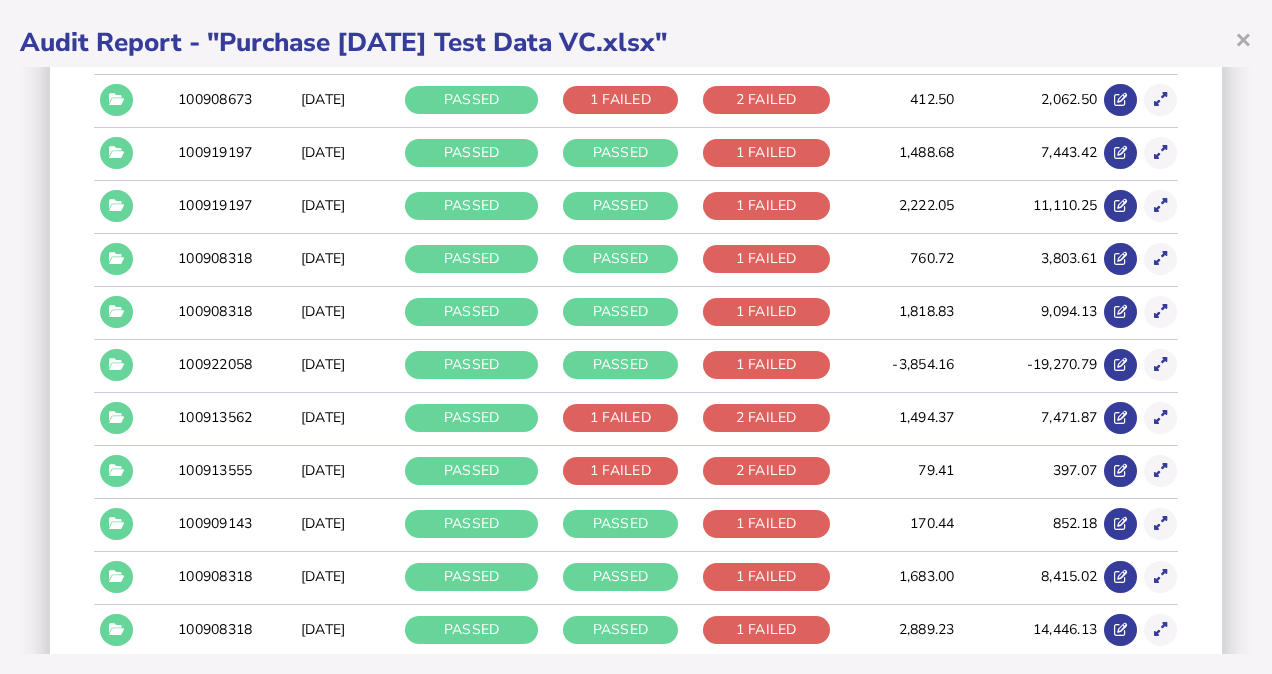 scroll, scrollTop: 1110, scrollLeft: 0, axis: vertical 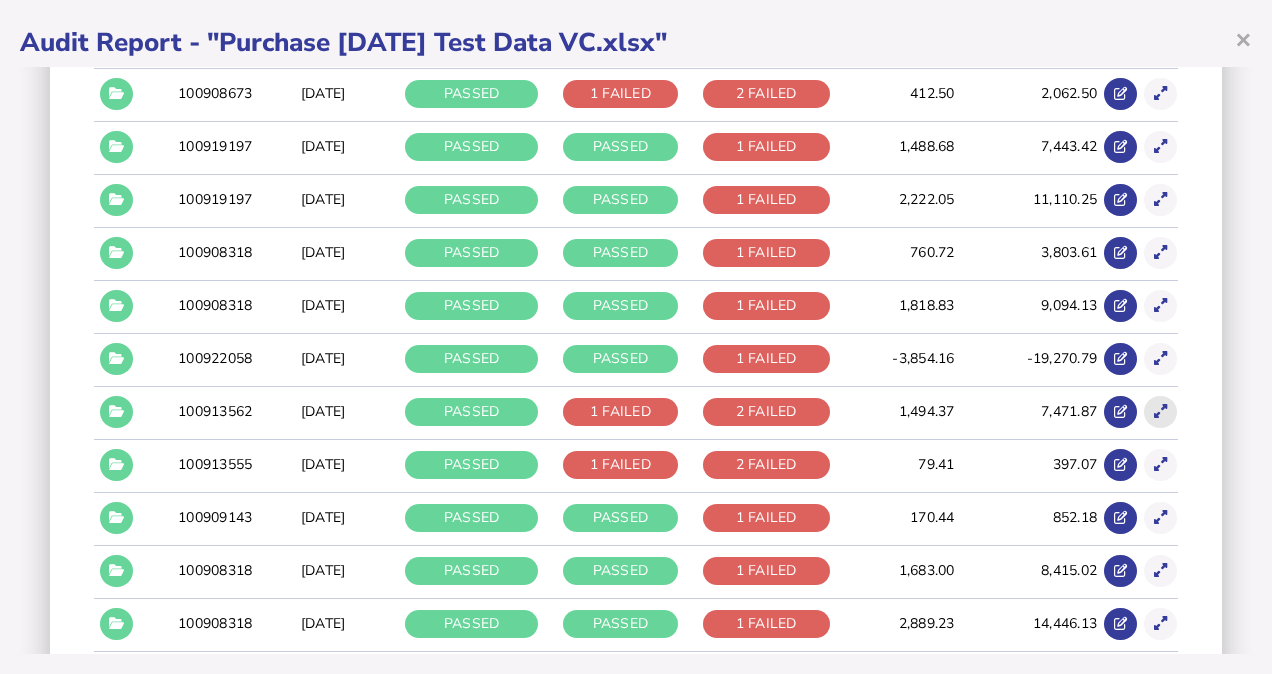 click at bounding box center (1160, 412) 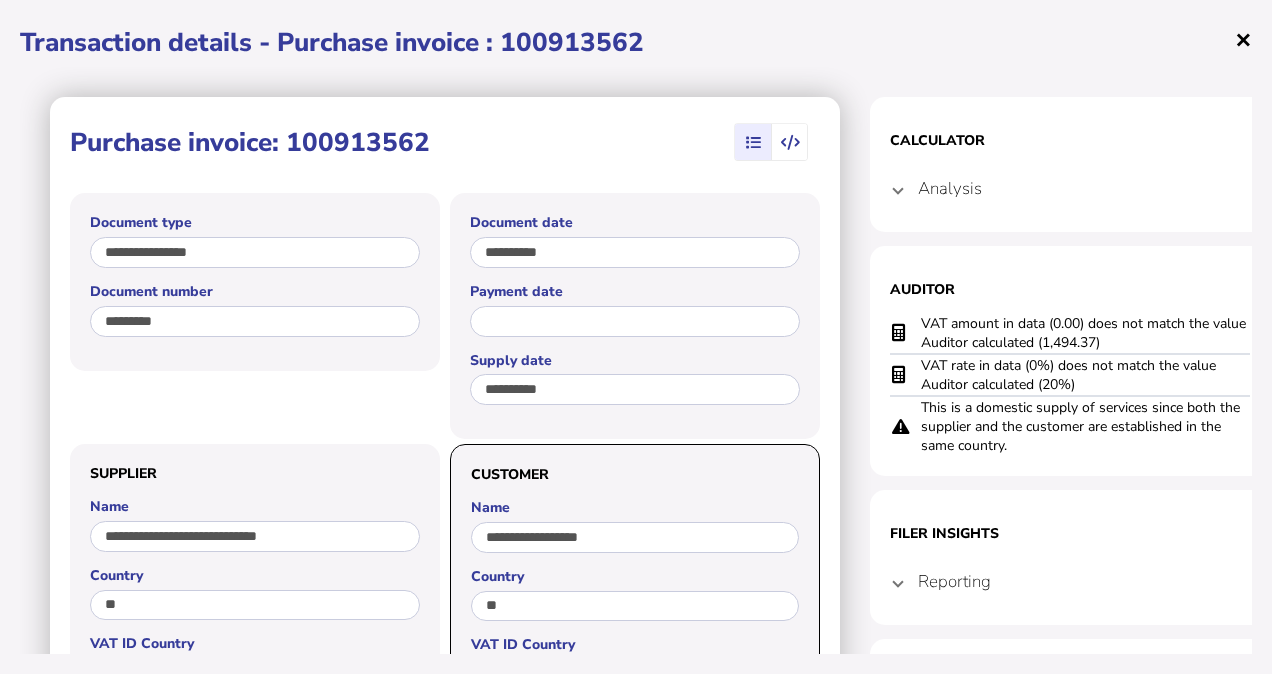 click on "×" at bounding box center [1243, 39] 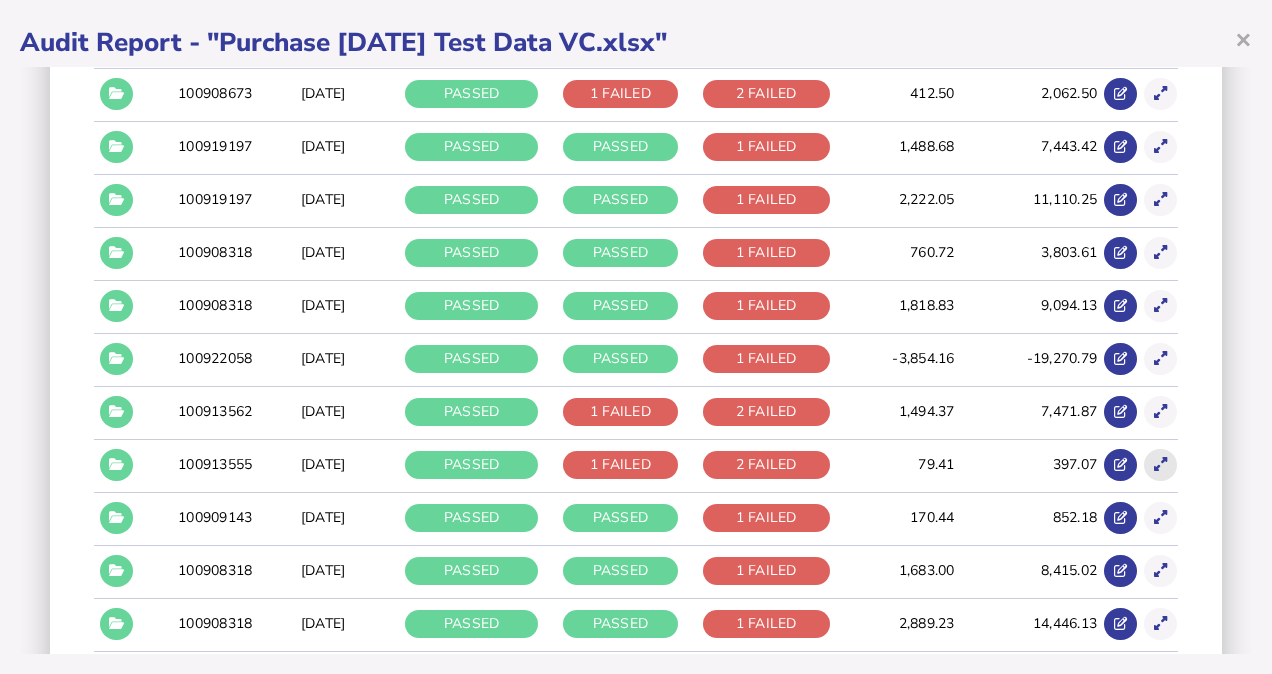click at bounding box center [1160, 464] 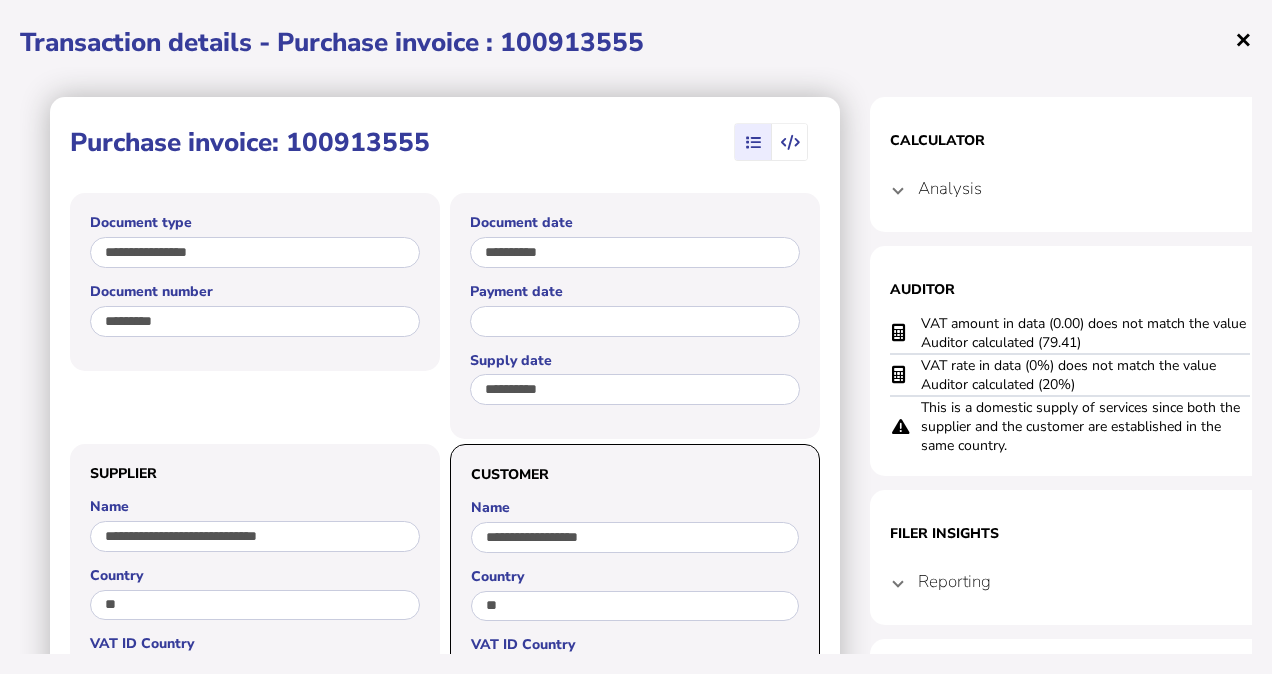 click on "×" at bounding box center [1243, 39] 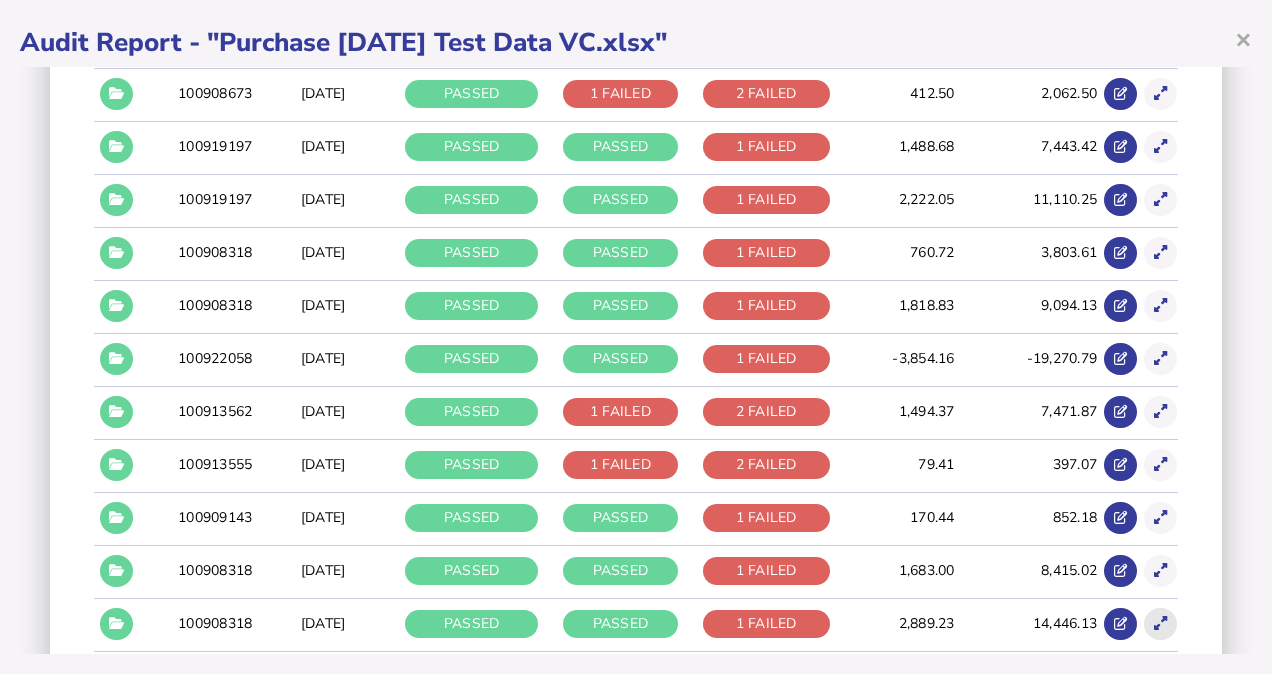 click at bounding box center [1160, 624] 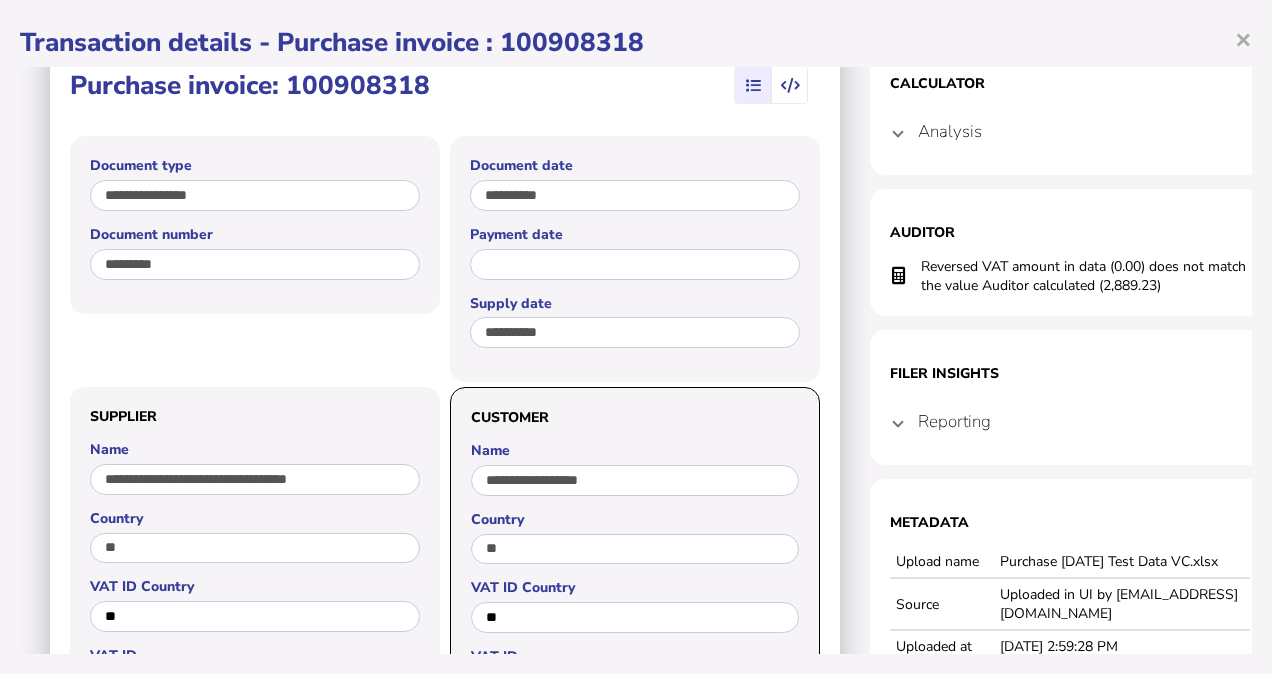 scroll, scrollTop: 0, scrollLeft: 0, axis: both 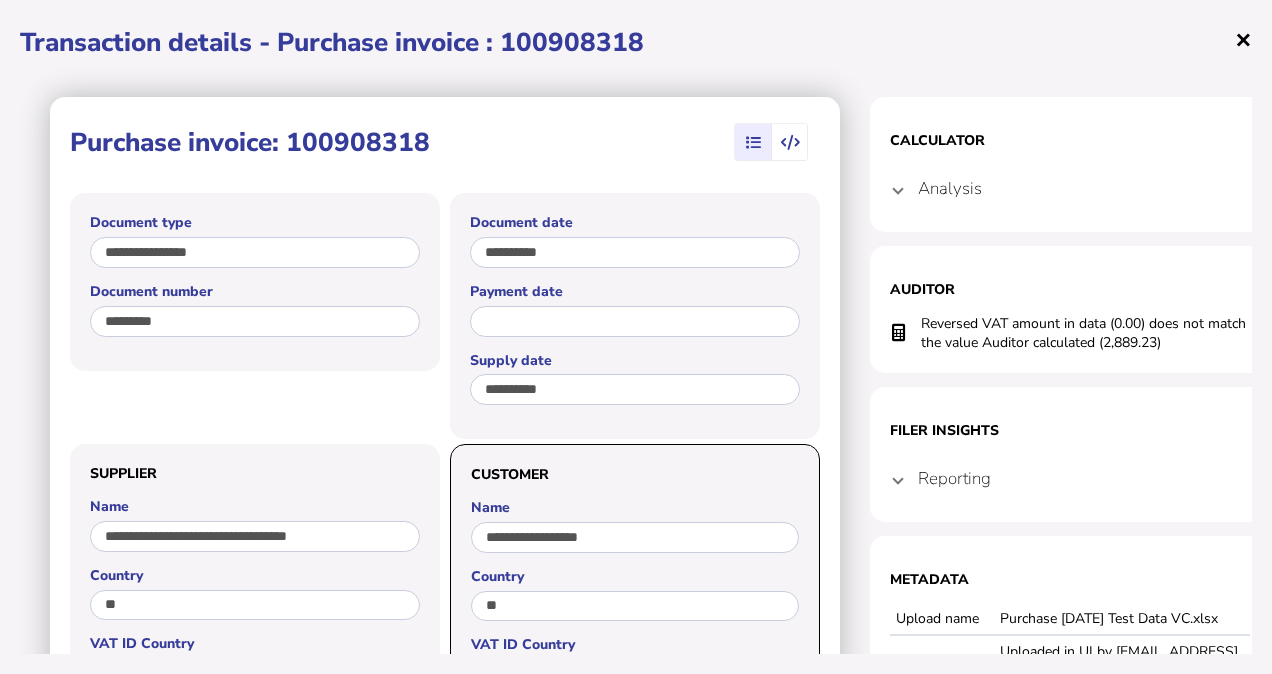 click on "×" at bounding box center (1243, 39) 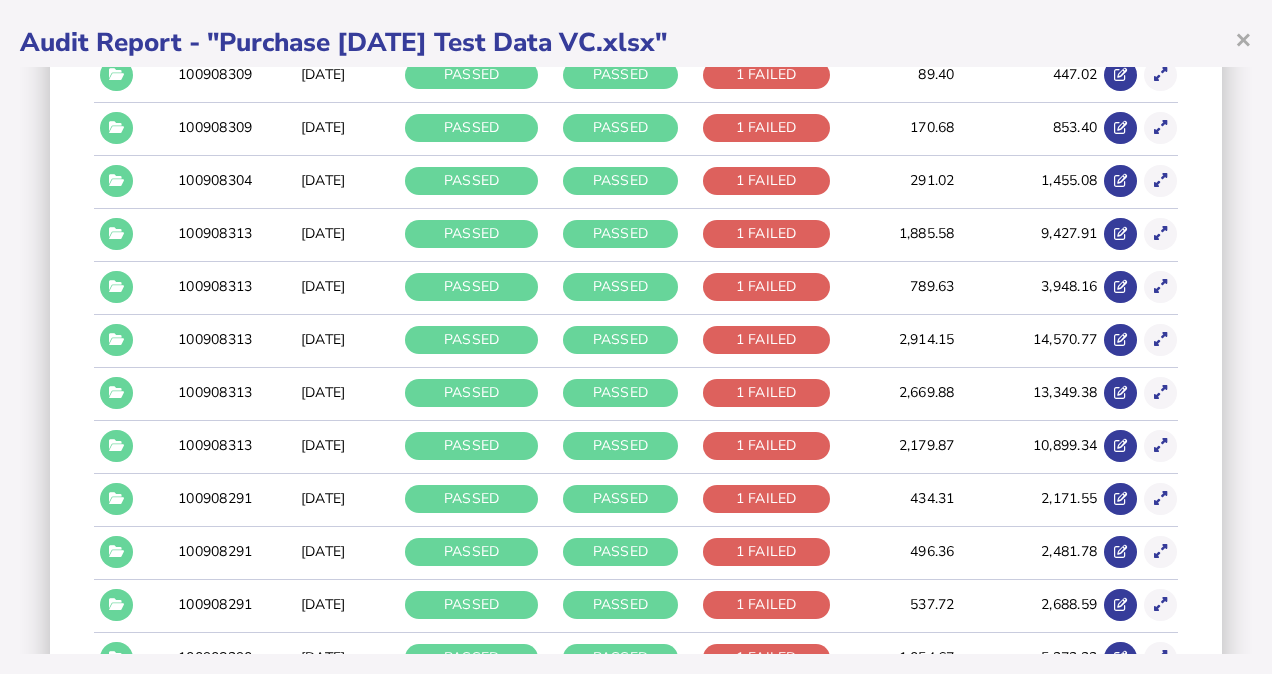scroll, scrollTop: 3660, scrollLeft: 0, axis: vertical 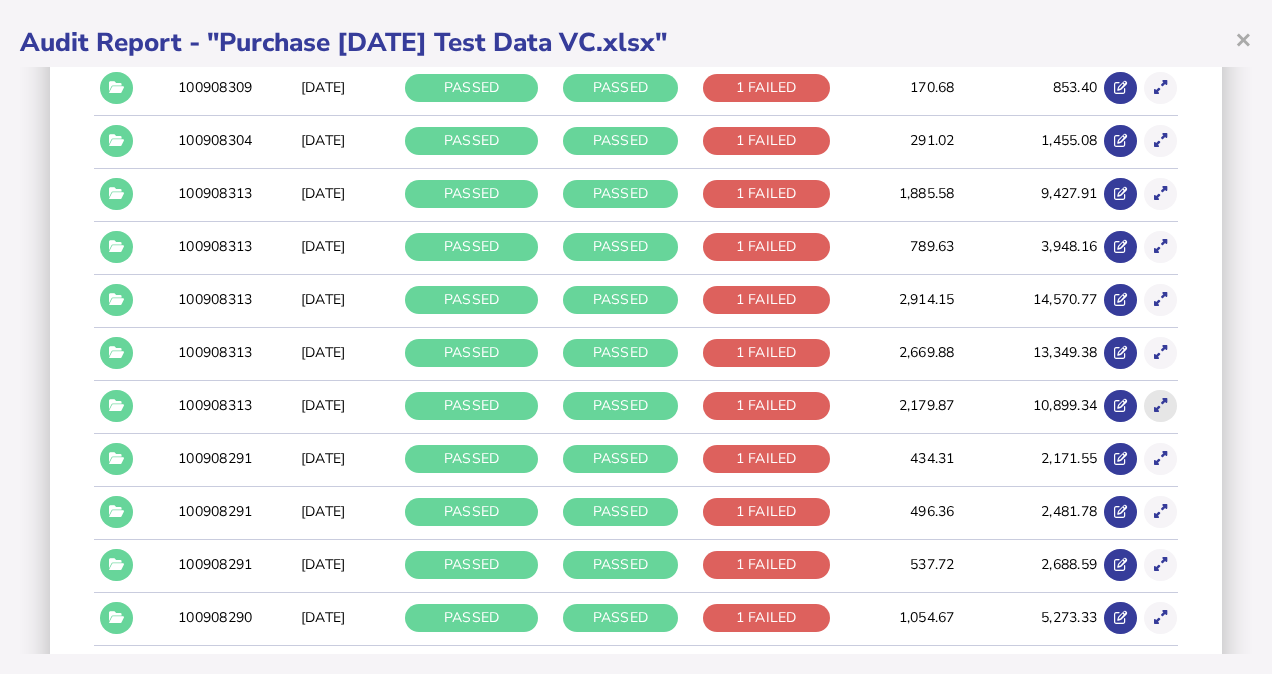 click at bounding box center [1160, 406] 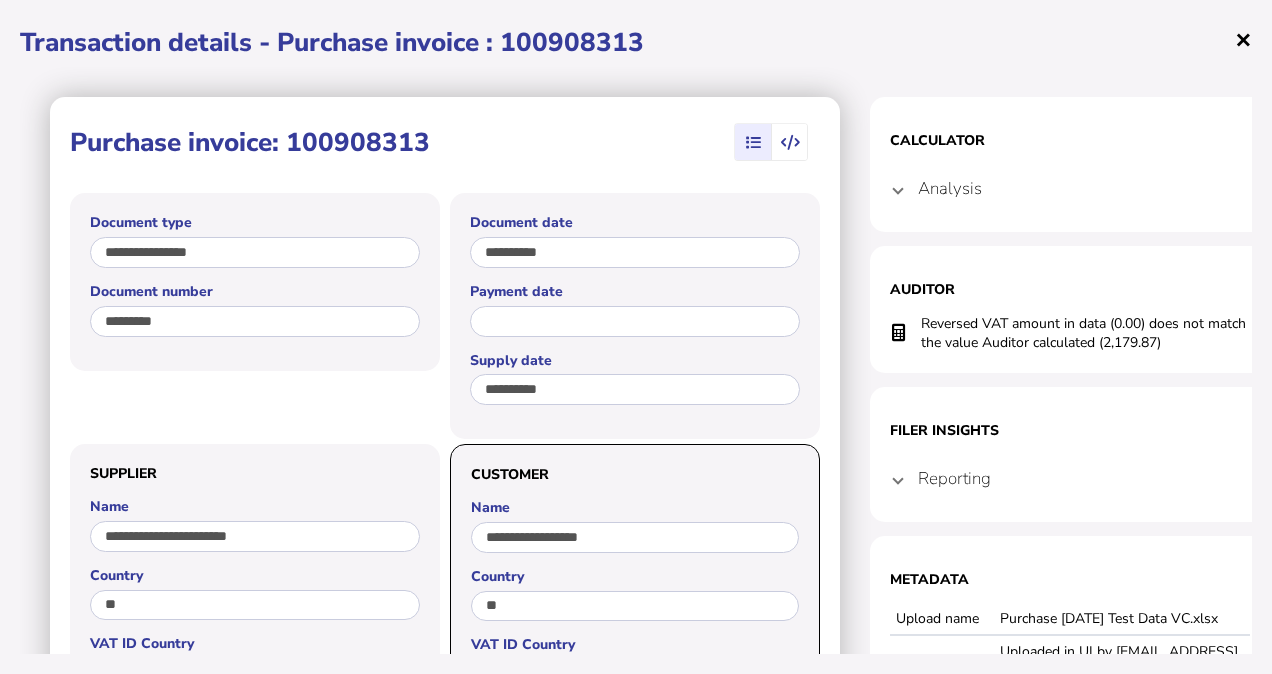click on "×" at bounding box center [1243, 39] 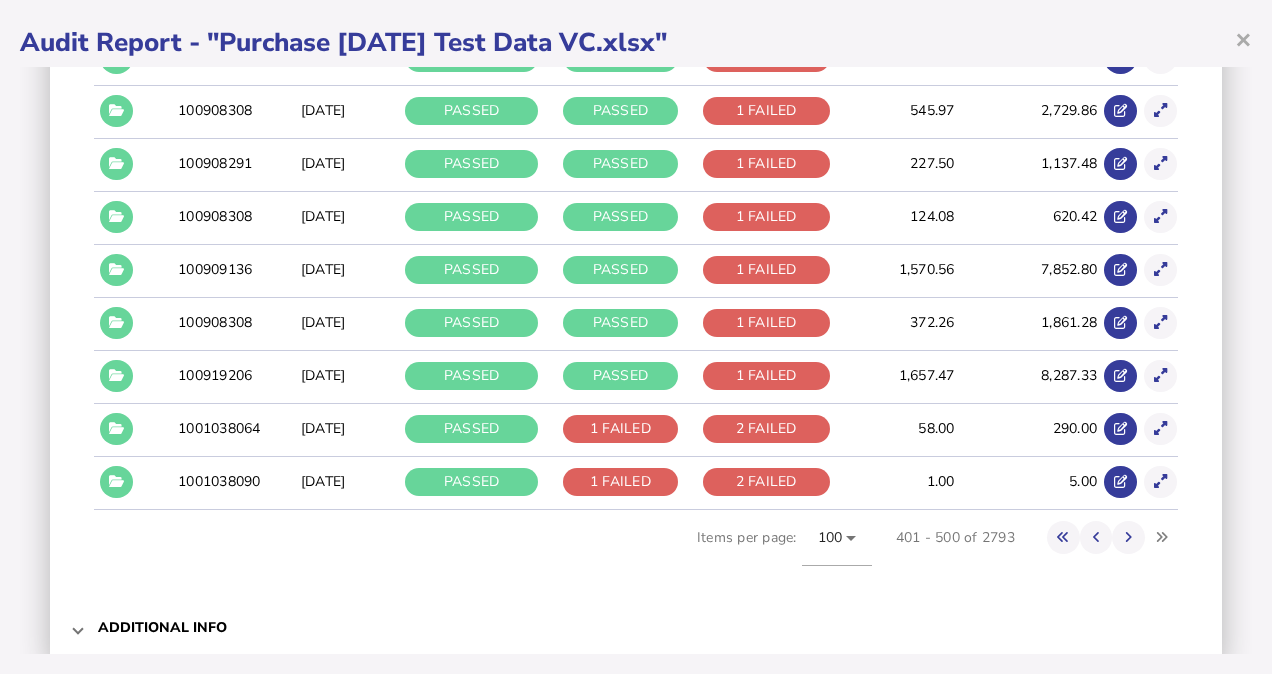 scroll, scrollTop: 5294, scrollLeft: 0, axis: vertical 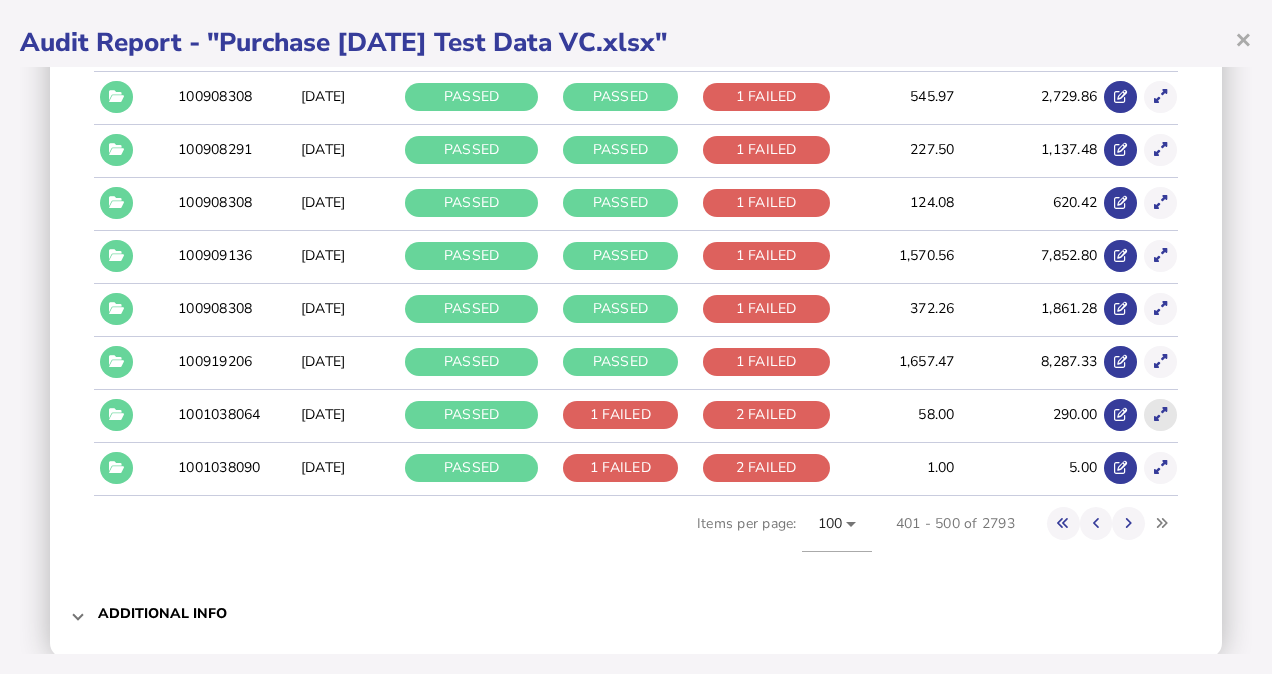 click at bounding box center [1160, 415] 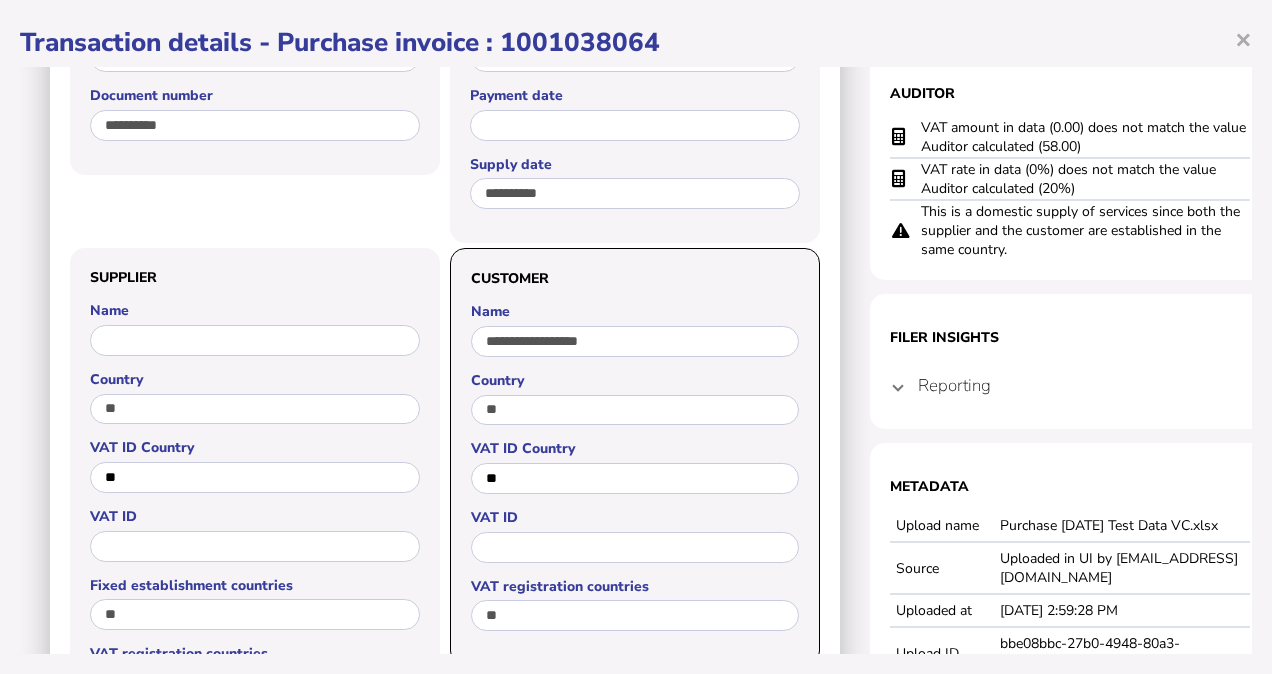 scroll, scrollTop: 0, scrollLeft: 0, axis: both 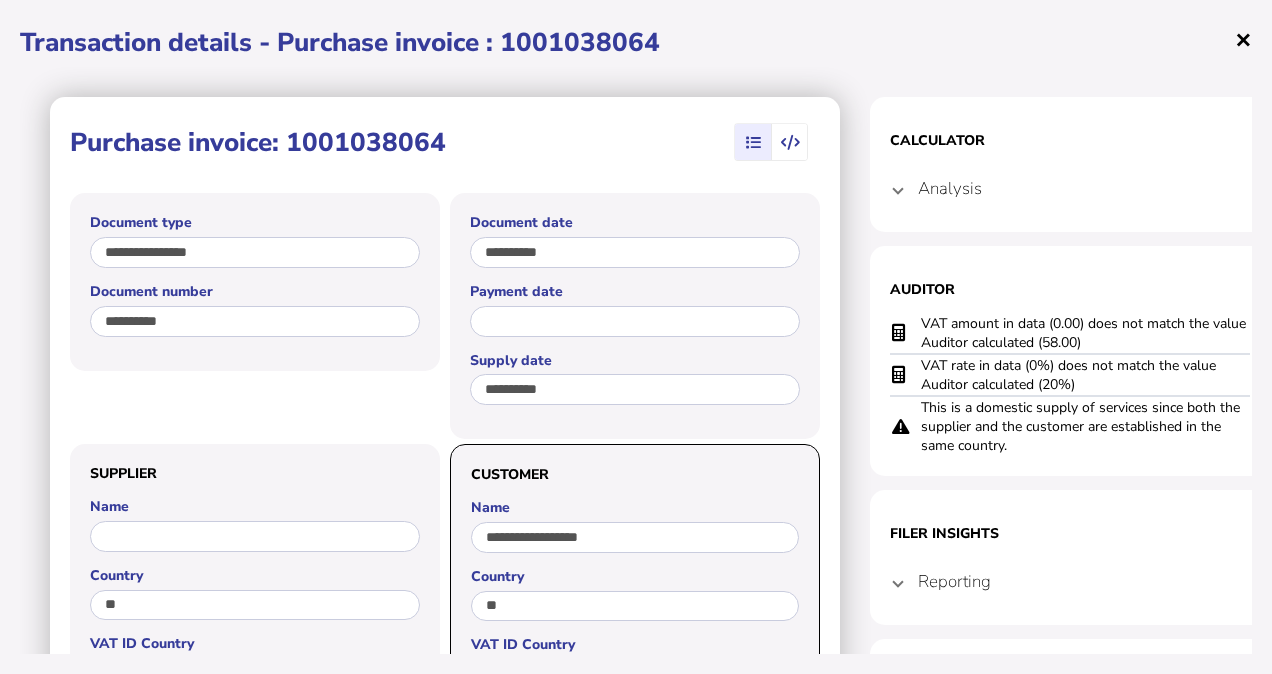click on "×" at bounding box center [1243, 39] 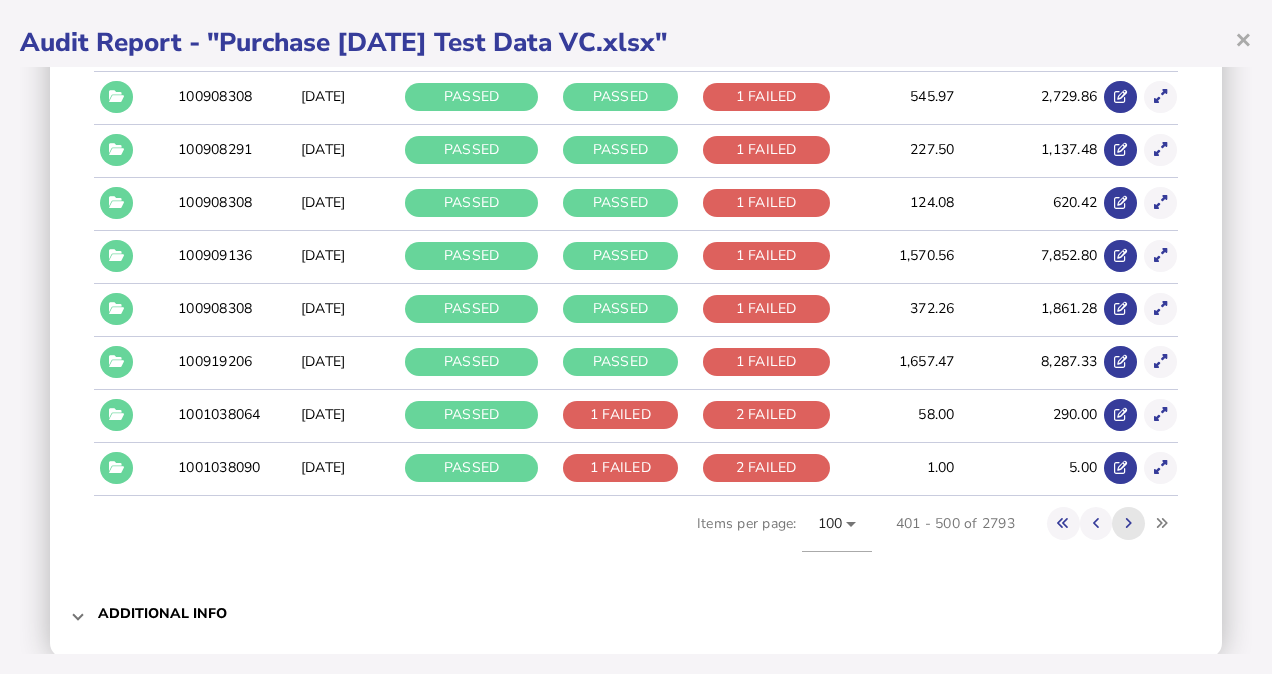 click at bounding box center (1128, 523) 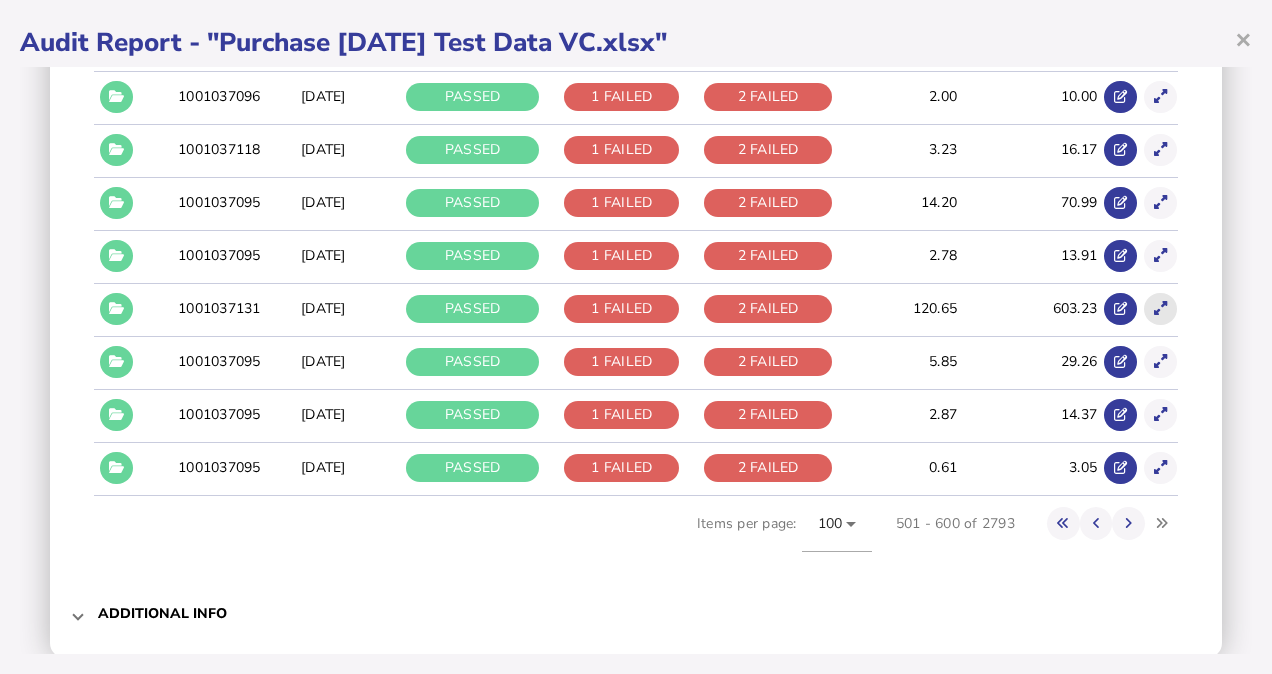 click at bounding box center [1160, 308] 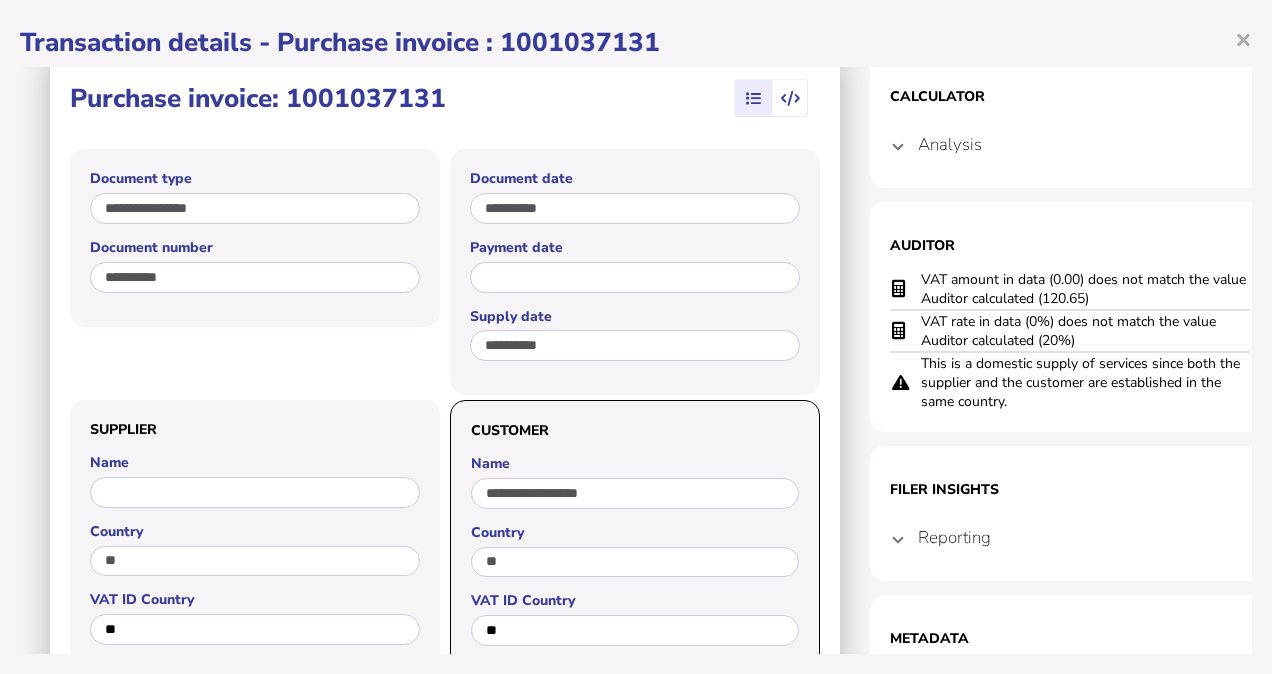 scroll, scrollTop: 0, scrollLeft: 0, axis: both 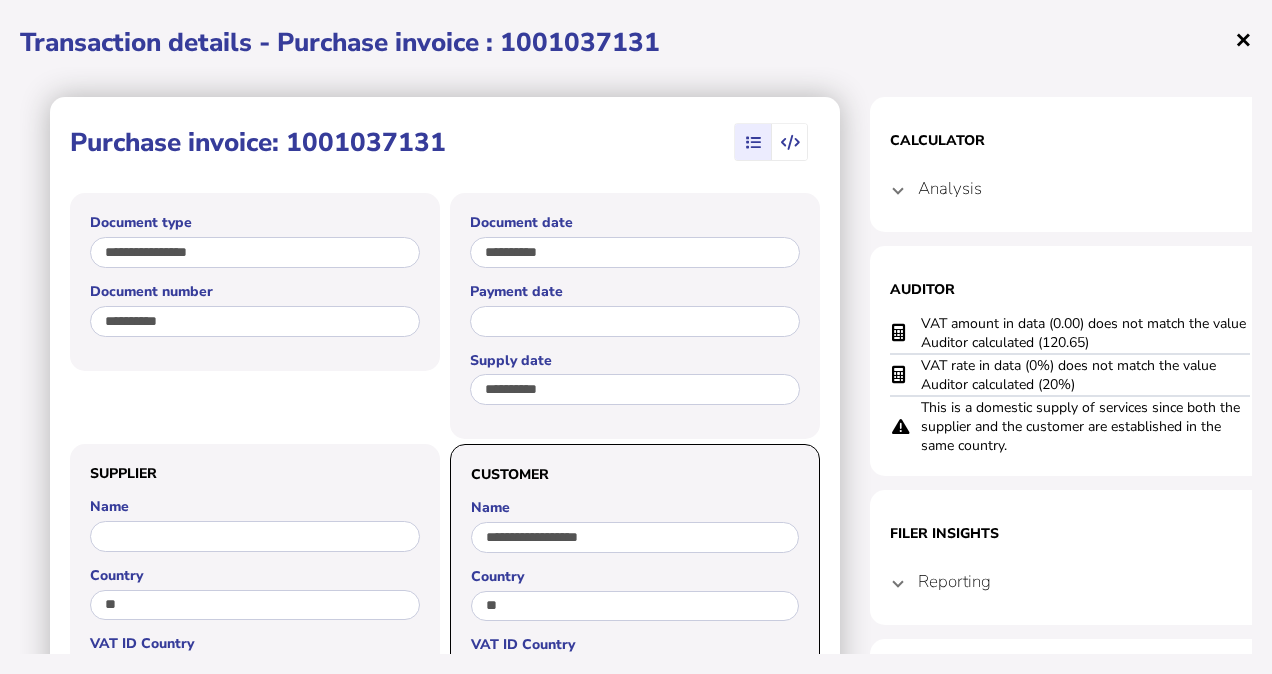 click on "×" at bounding box center (1243, 39) 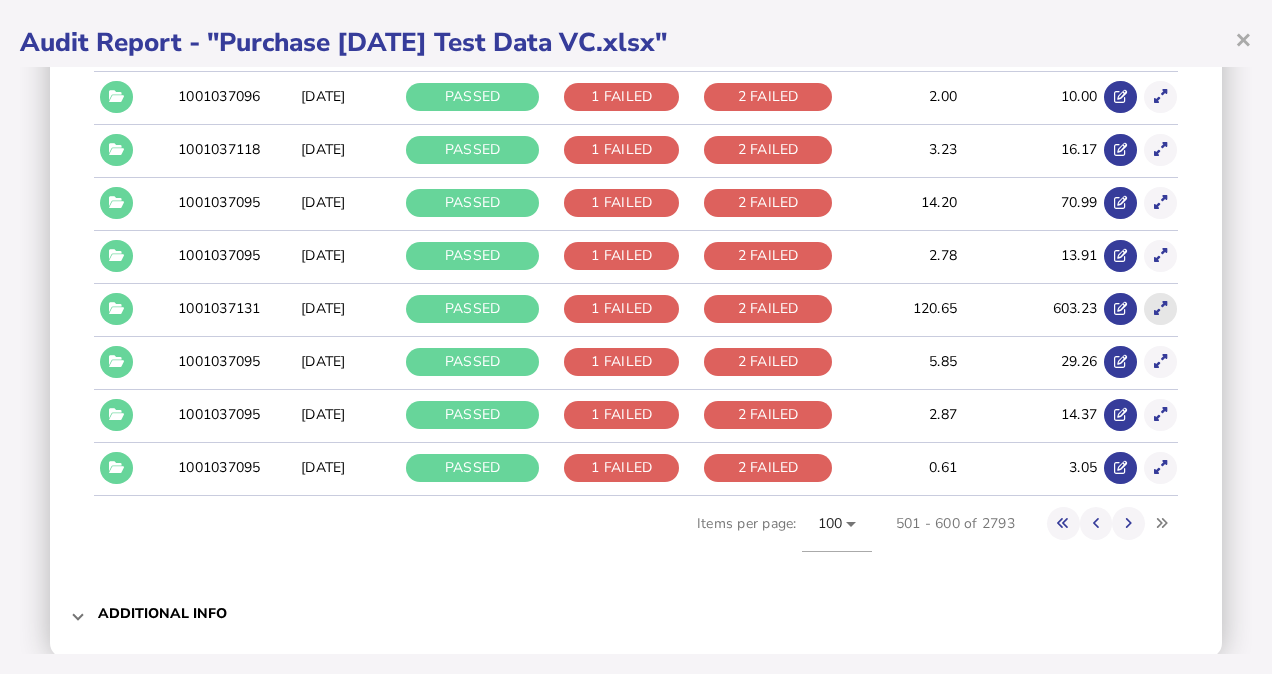 click at bounding box center (1160, 308) 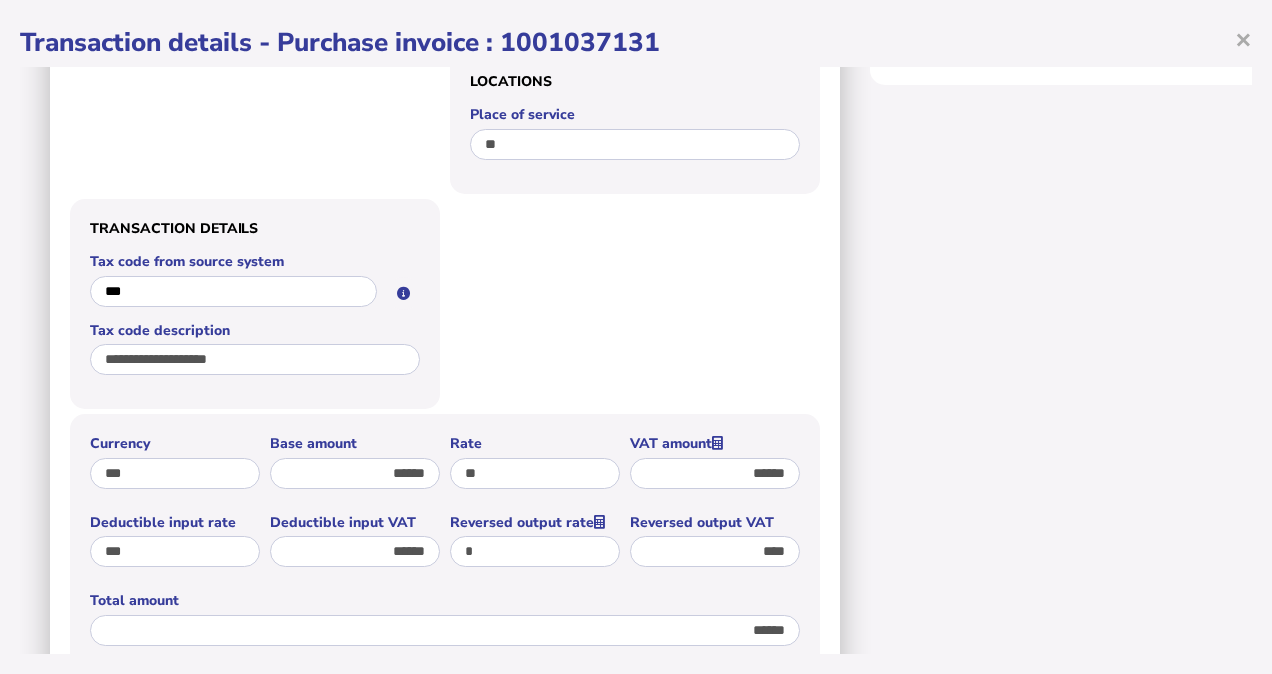 scroll, scrollTop: 979, scrollLeft: 0, axis: vertical 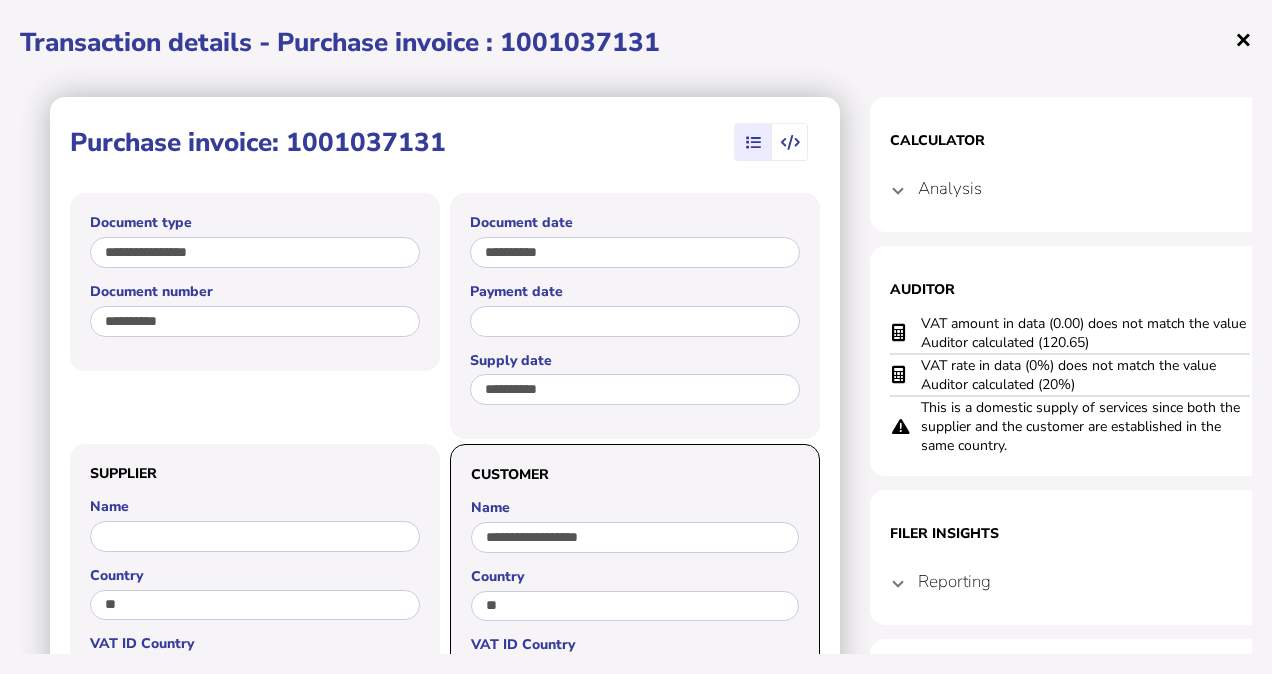 click on "×" at bounding box center (1243, 39) 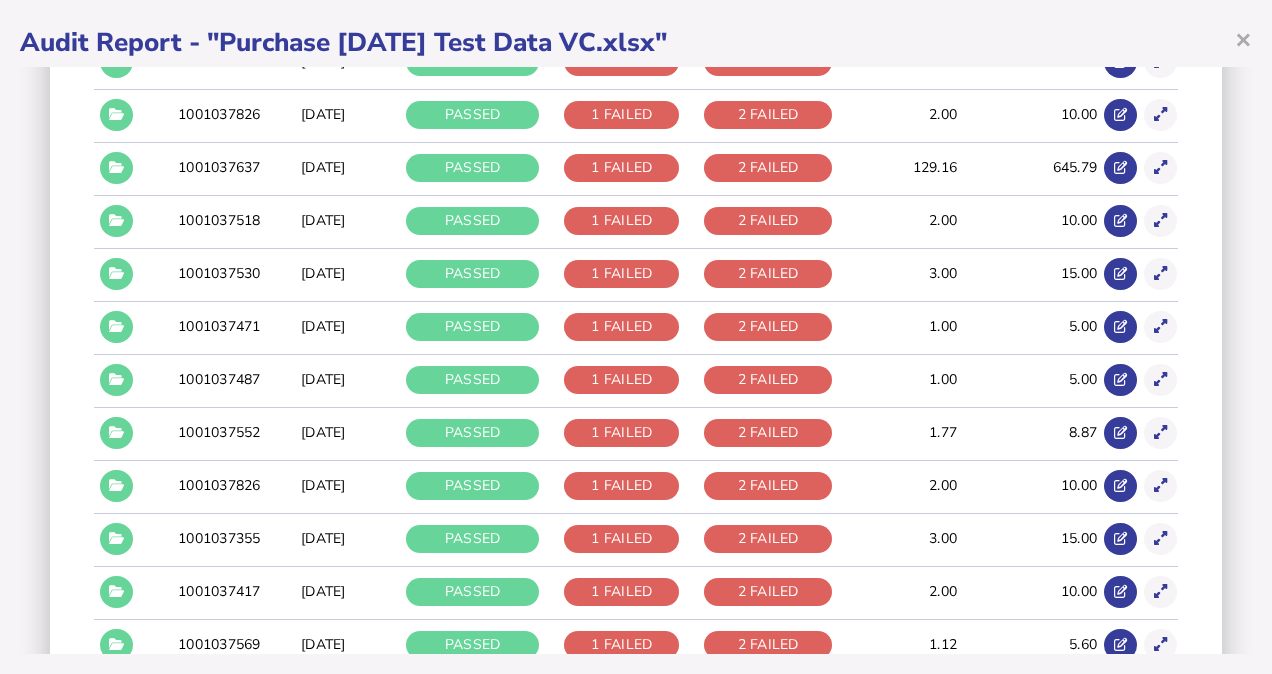 scroll, scrollTop: 2931, scrollLeft: 0, axis: vertical 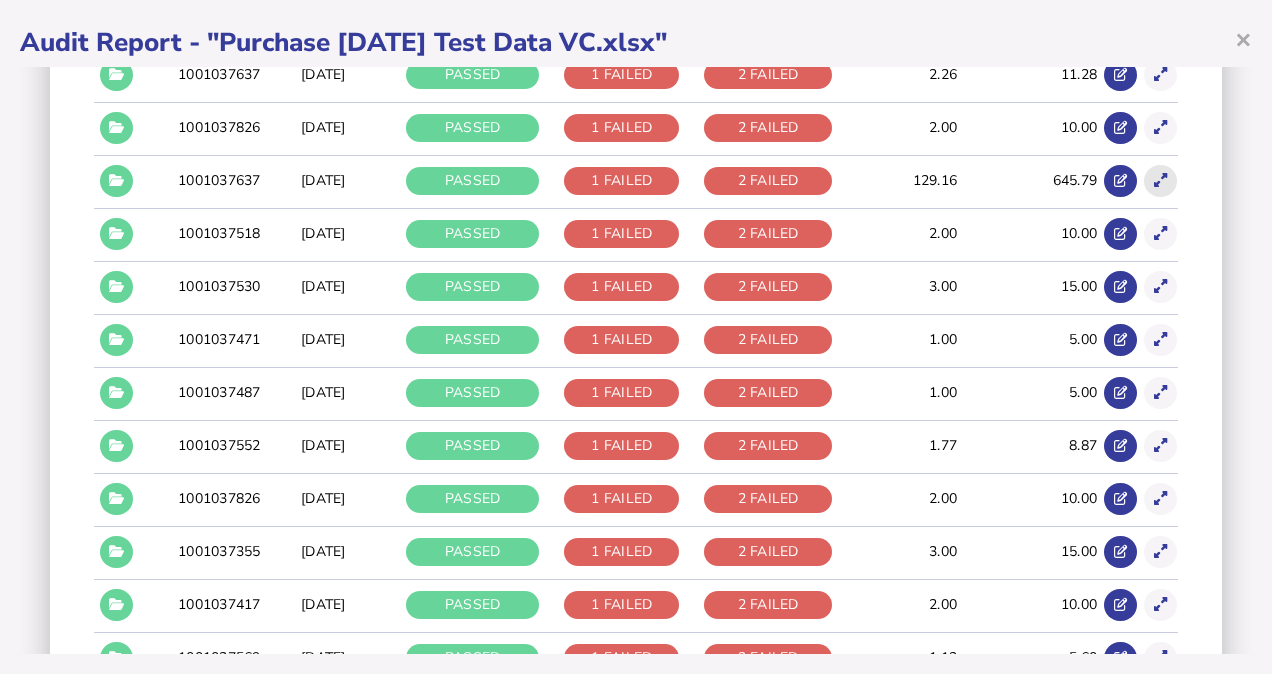 click at bounding box center [1160, 180] 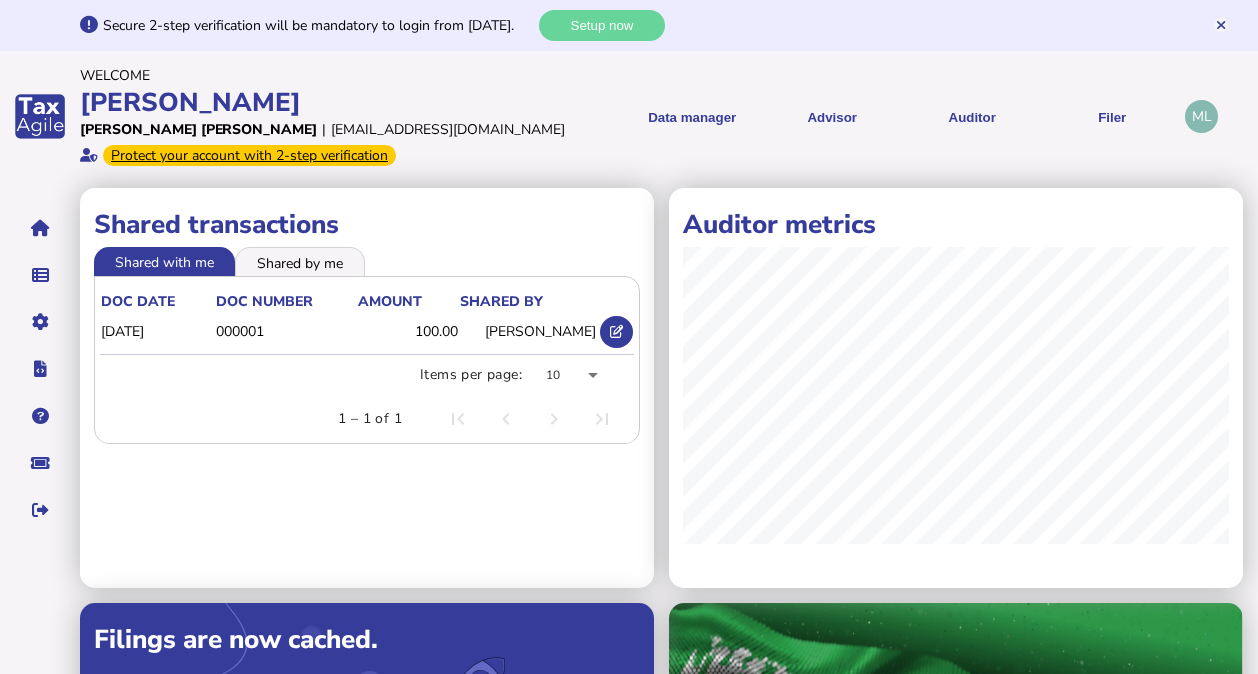 scroll, scrollTop: 0, scrollLeft: 0, axis: both 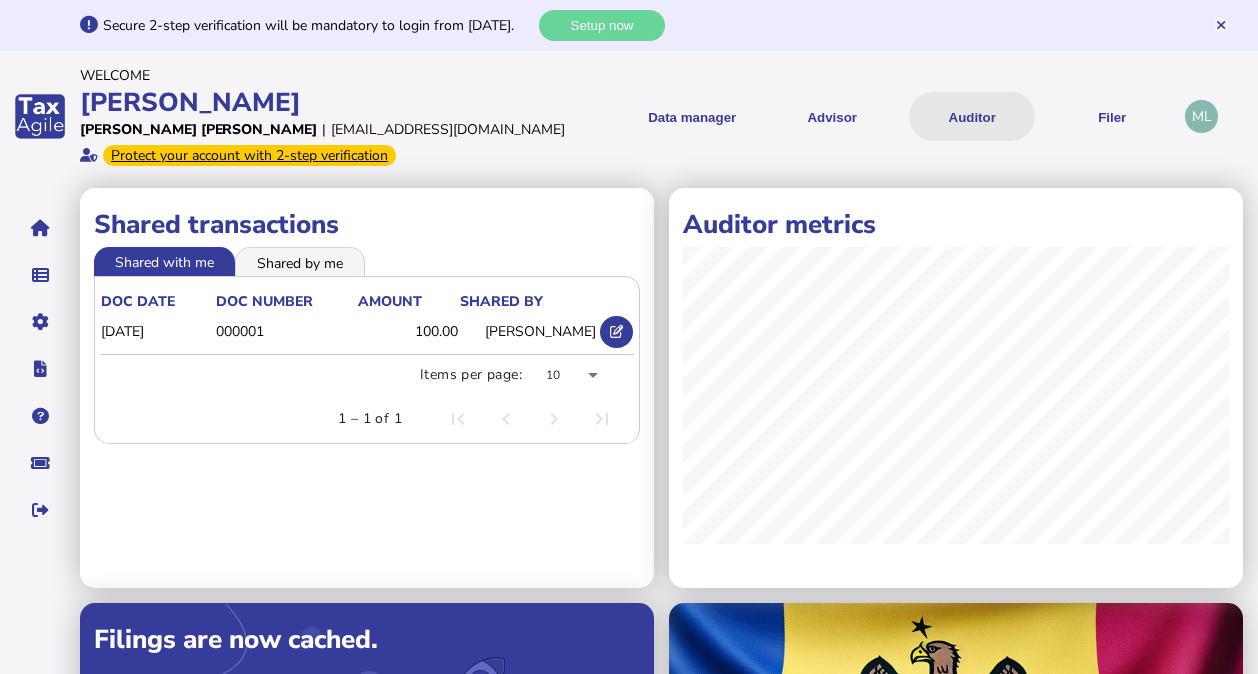 click on "Auditor" at bounding box center [972, 116] 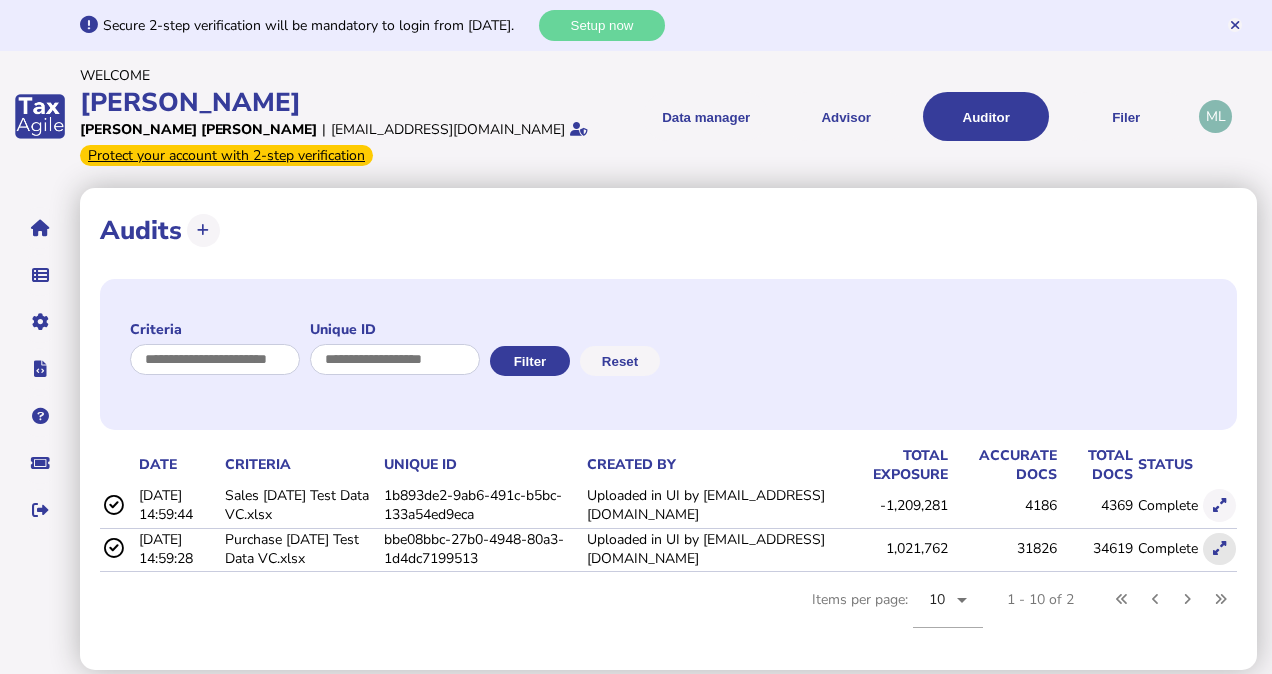 click 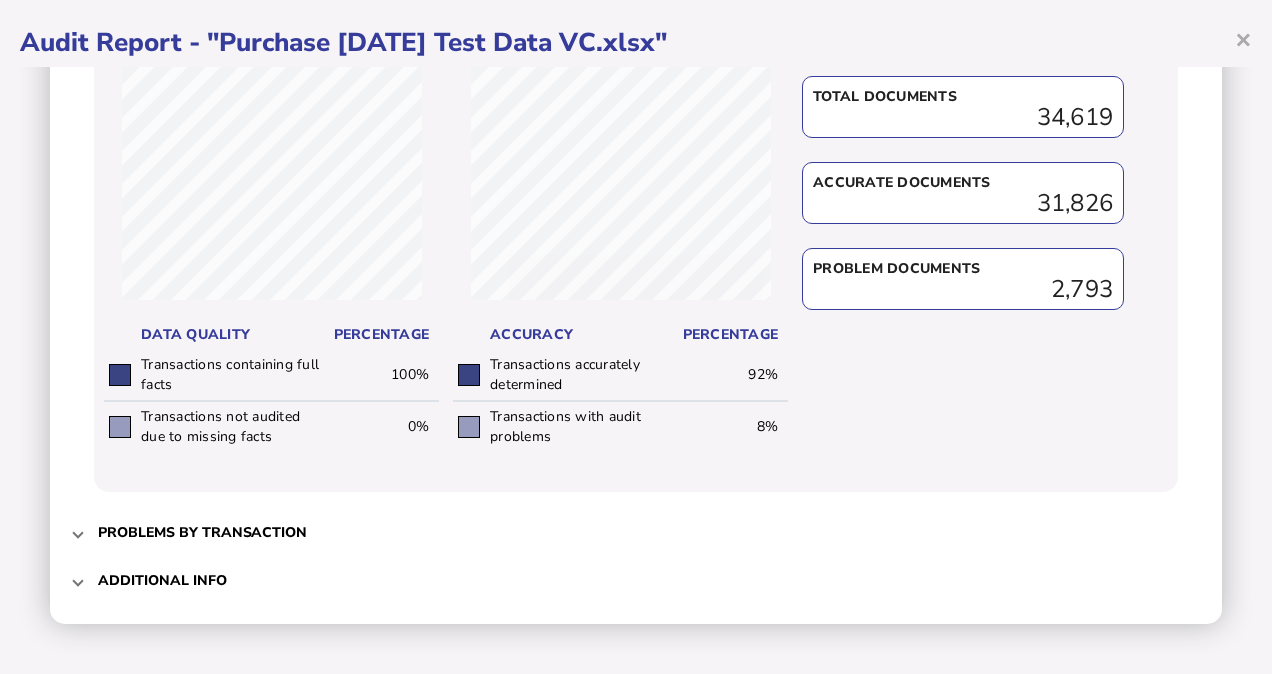 scroll, scrollTop: 1274, scrollLeft: 0, axis: vertical 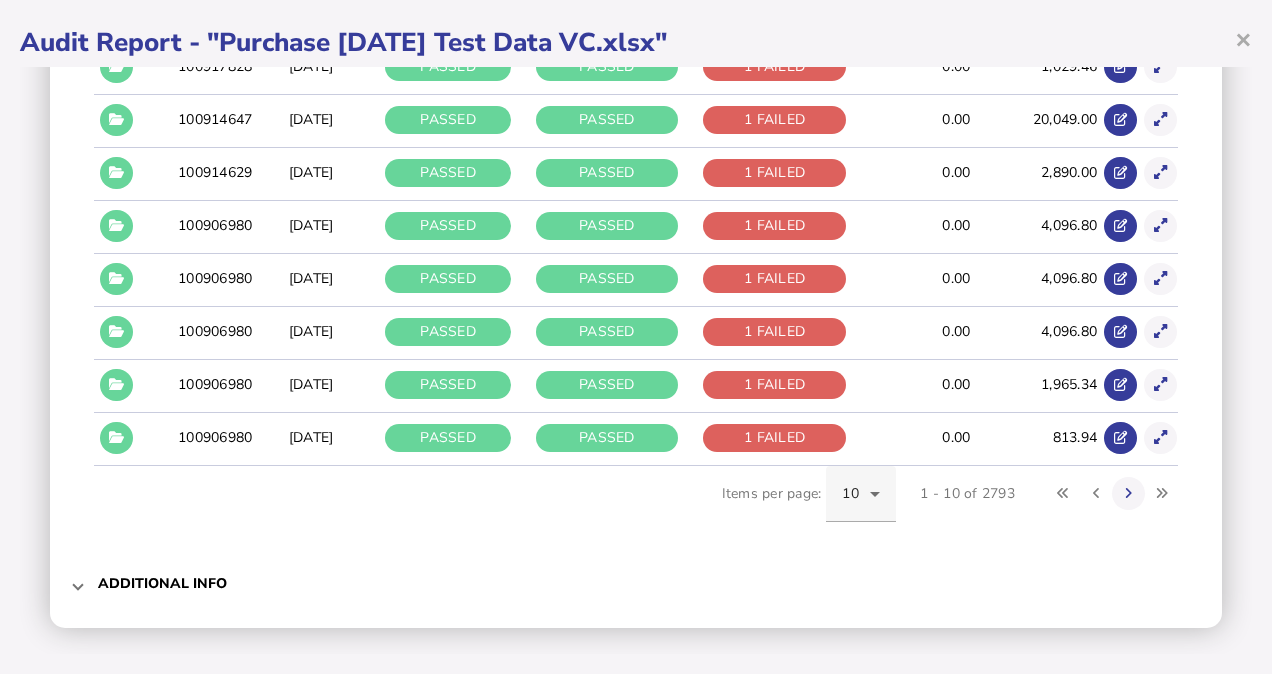 click 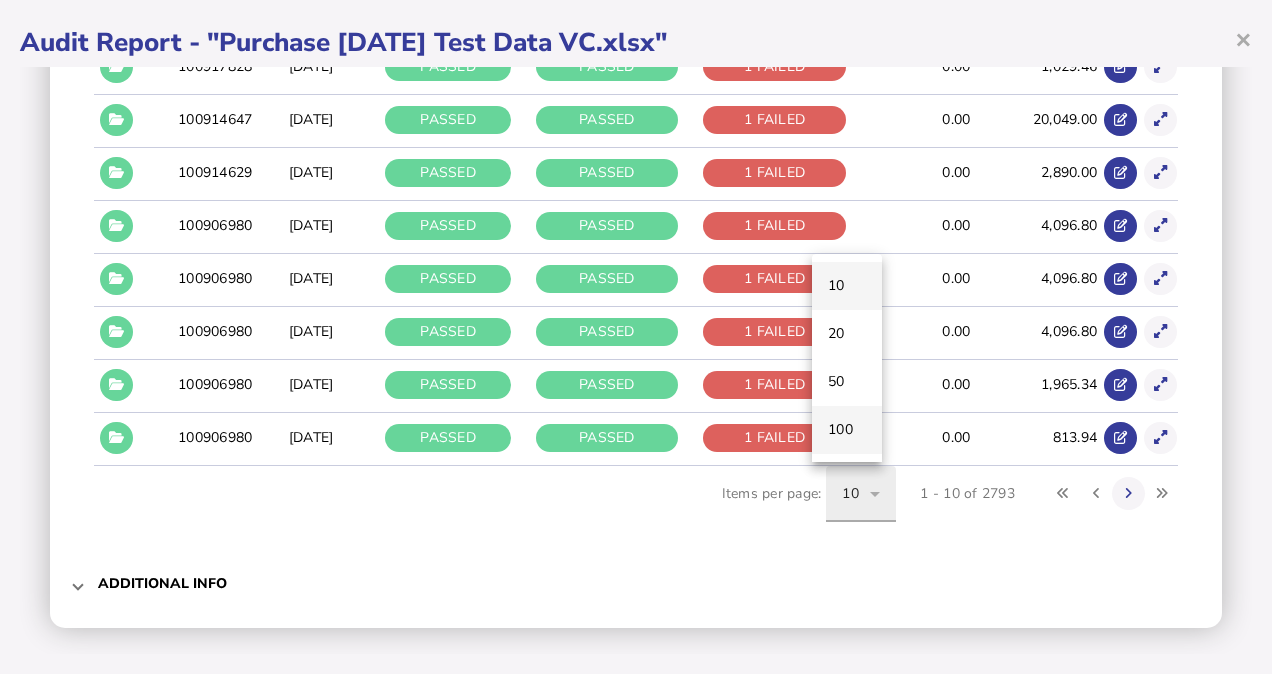 click on "100" at bounding box center (840, 430) 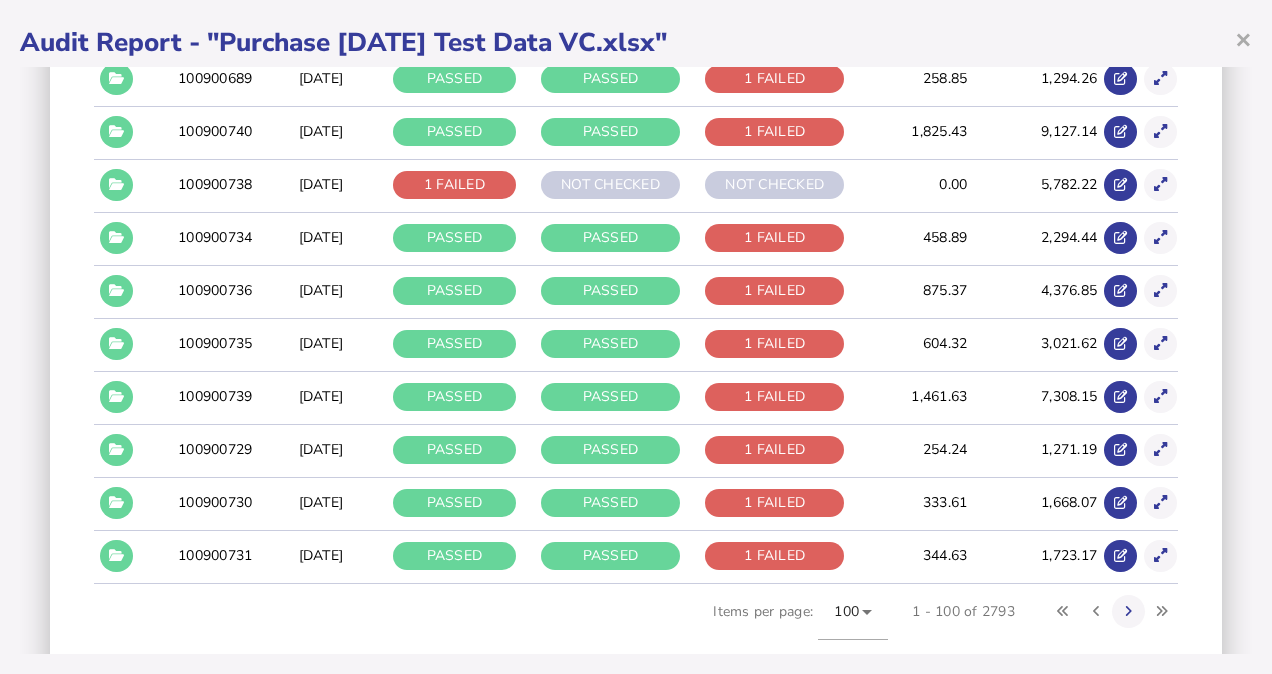 scroll, scrollTop: 5294, scrollLeft: 0, axis: vertical 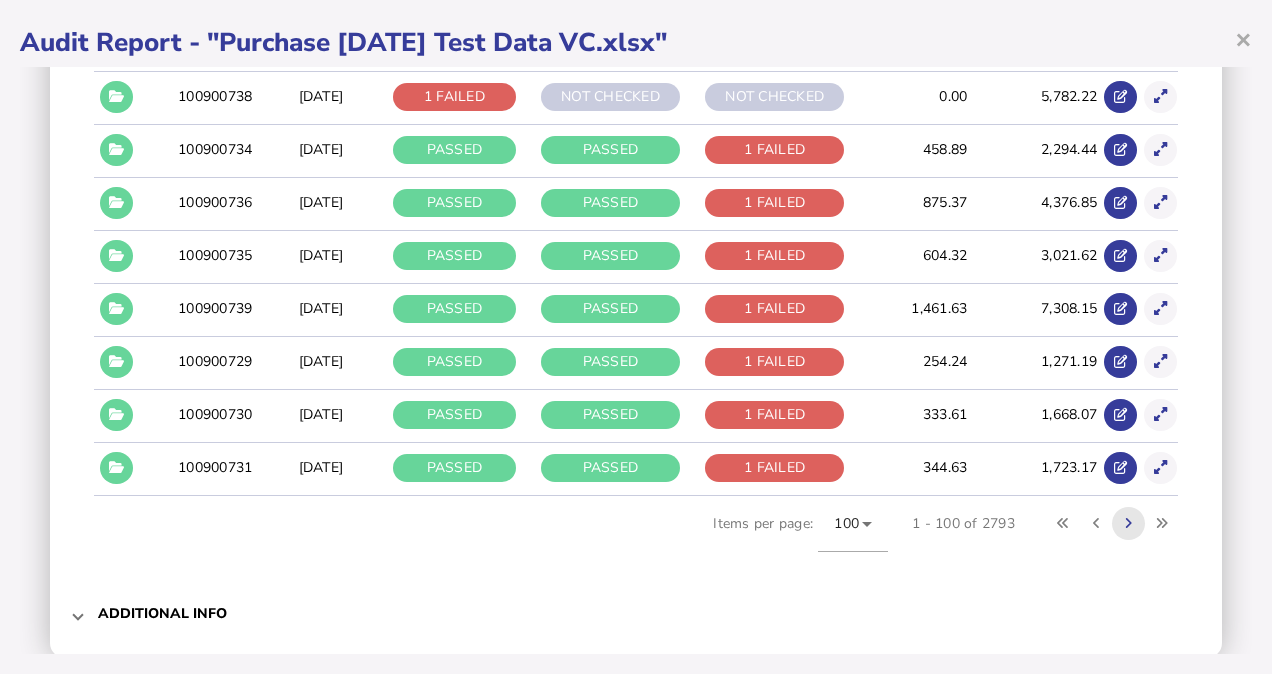 click at bounding box center (1128, 523) 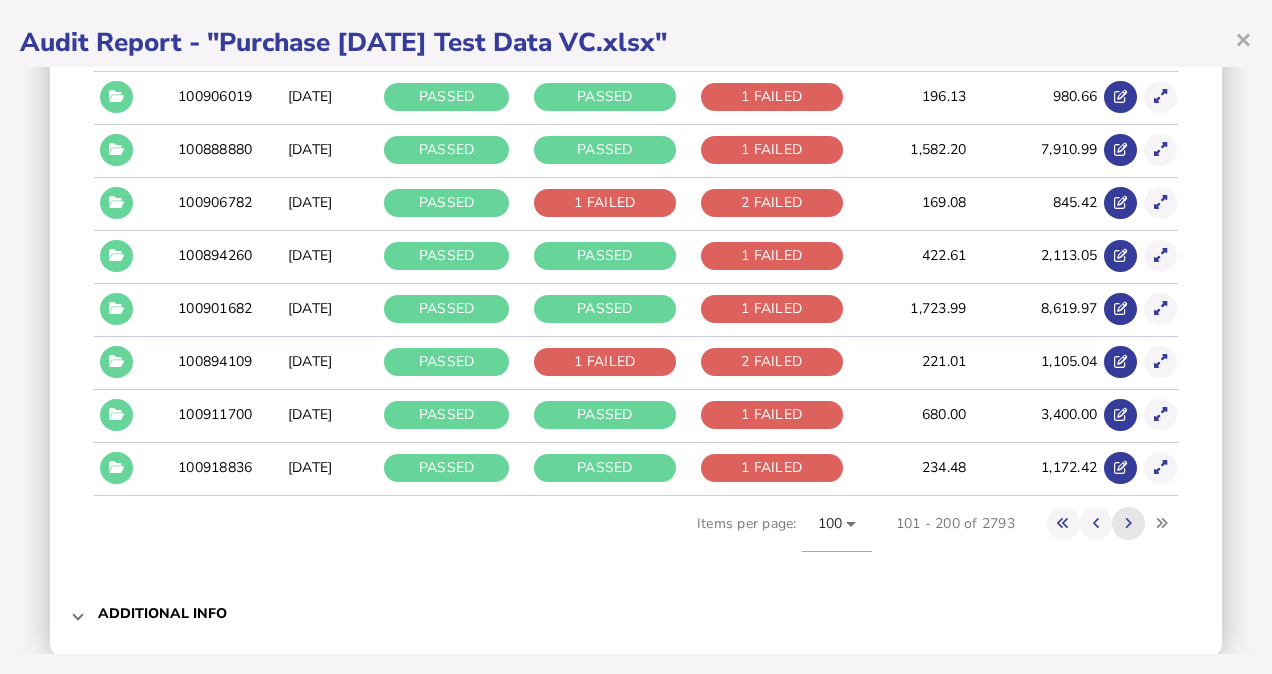 click at bounding box center [1128, 523] 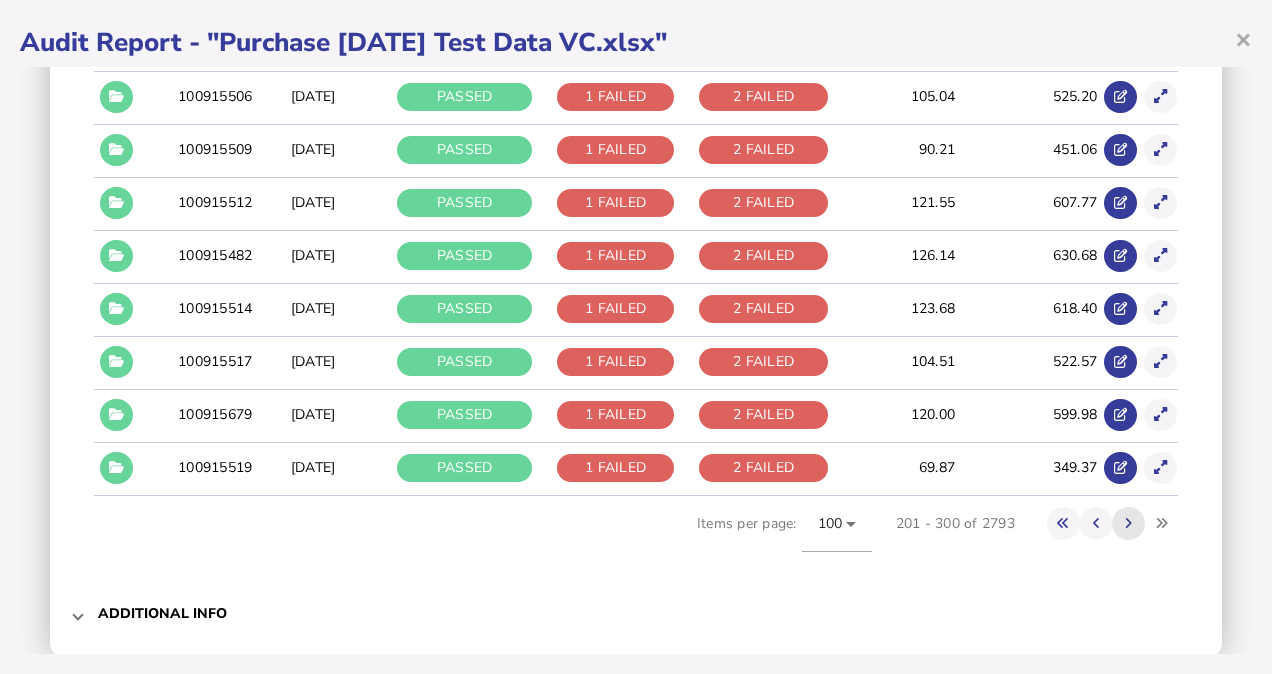 click at bounding box center (1128, 523) 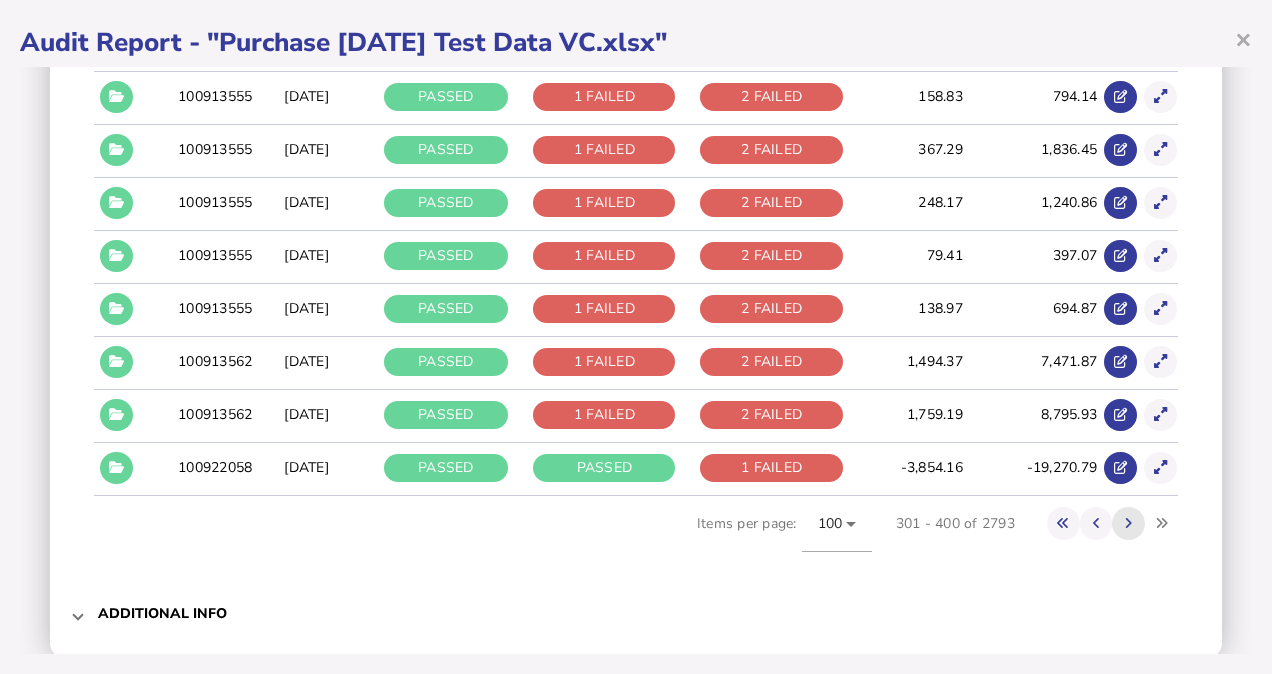 click at bounding box center [1128, 523] 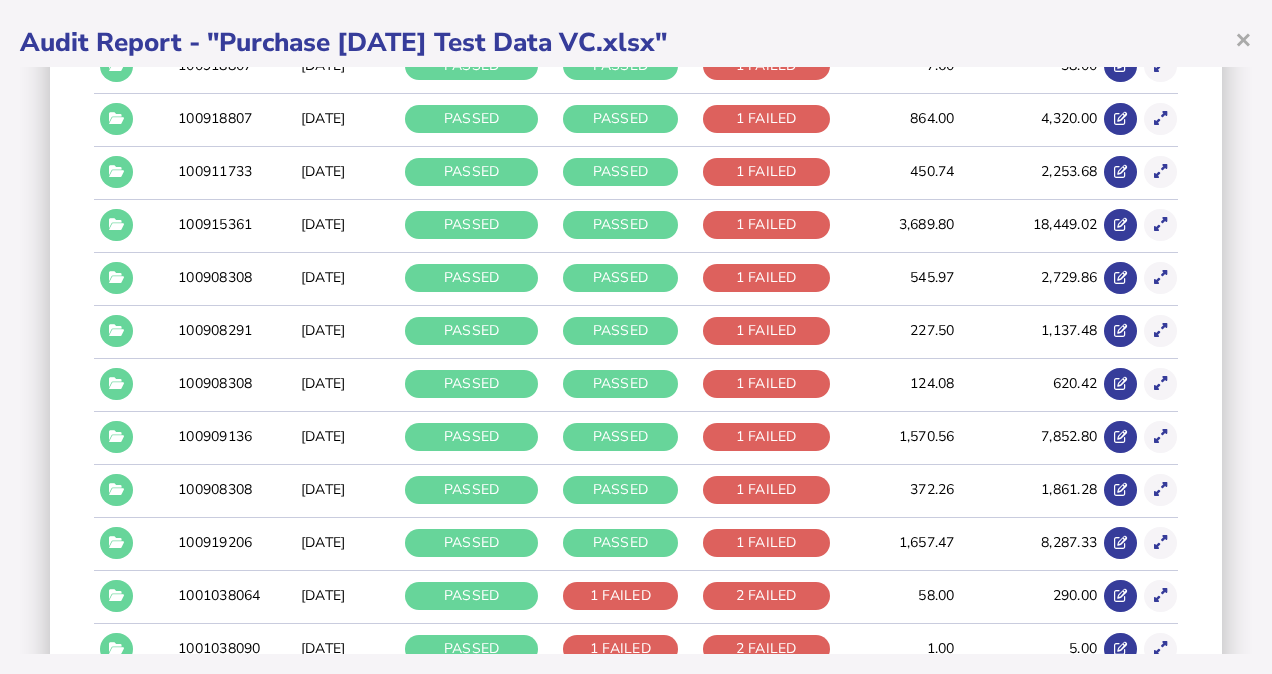 scroll, scrollTop: 5106, scrollLeft: 0, axis: vertical 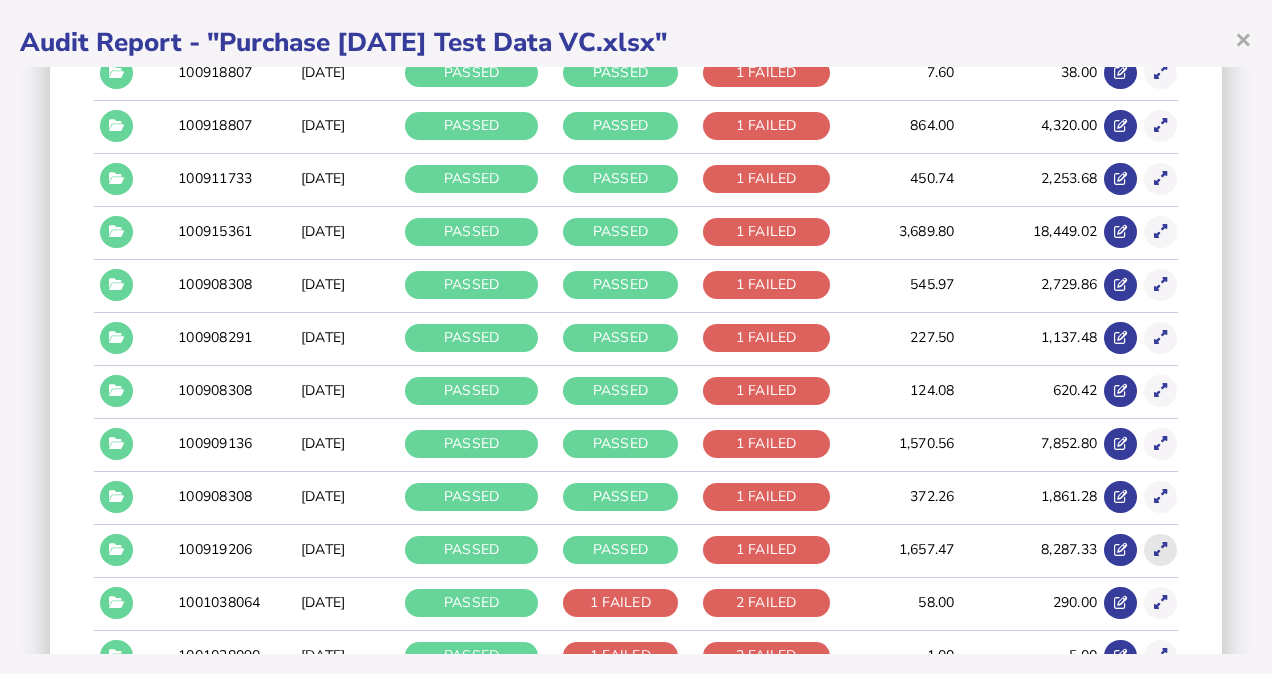 click at bounding box center (1160, 549) 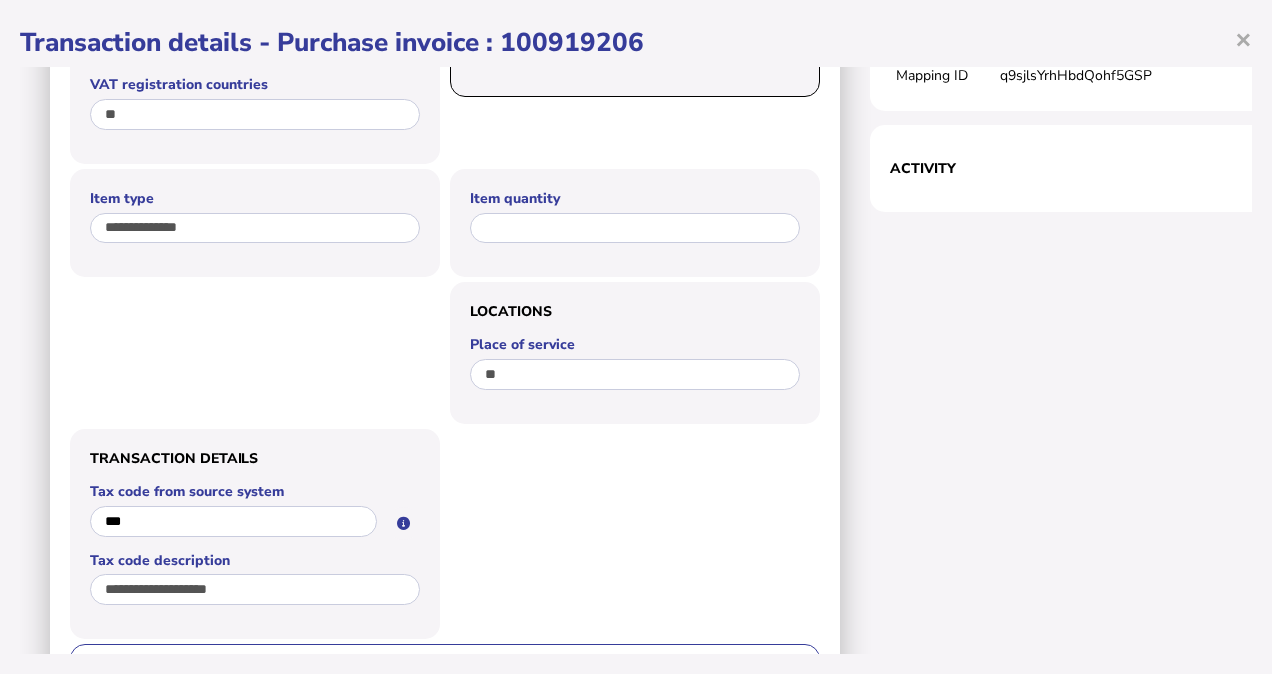 scroll, scrollTop: 0, scrollLeft: 0, axis: both 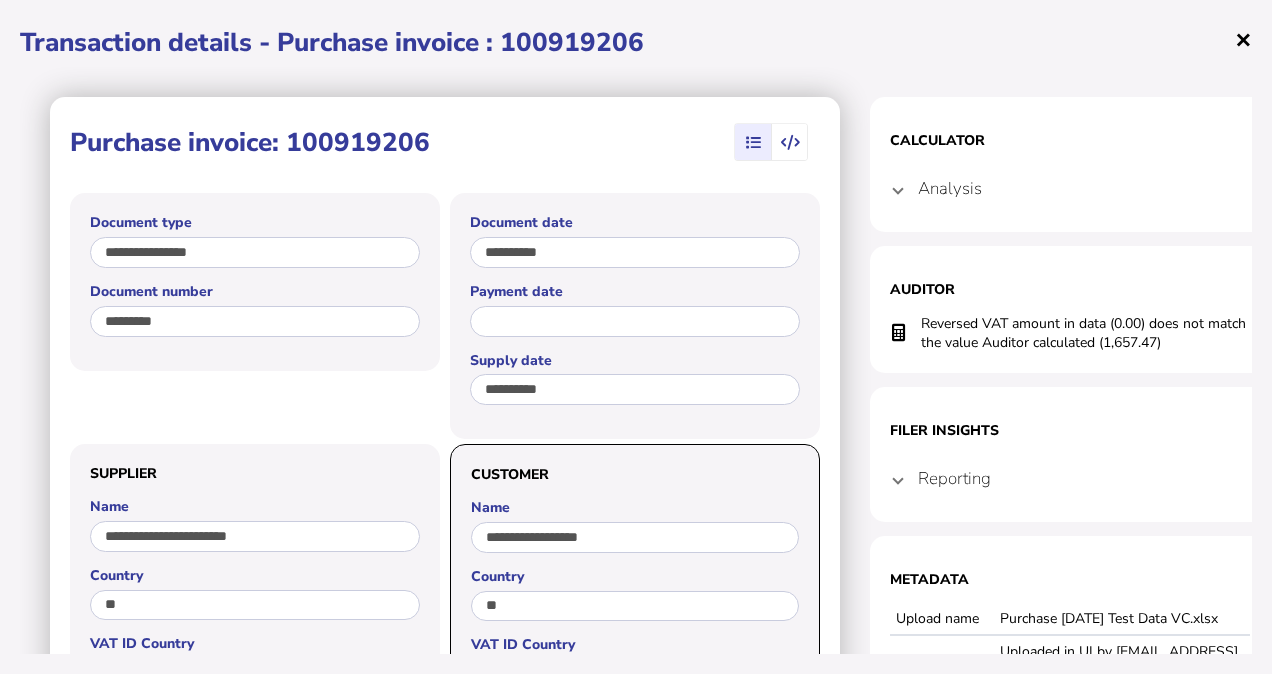 click on "×" at bounding box center [1243, 39] 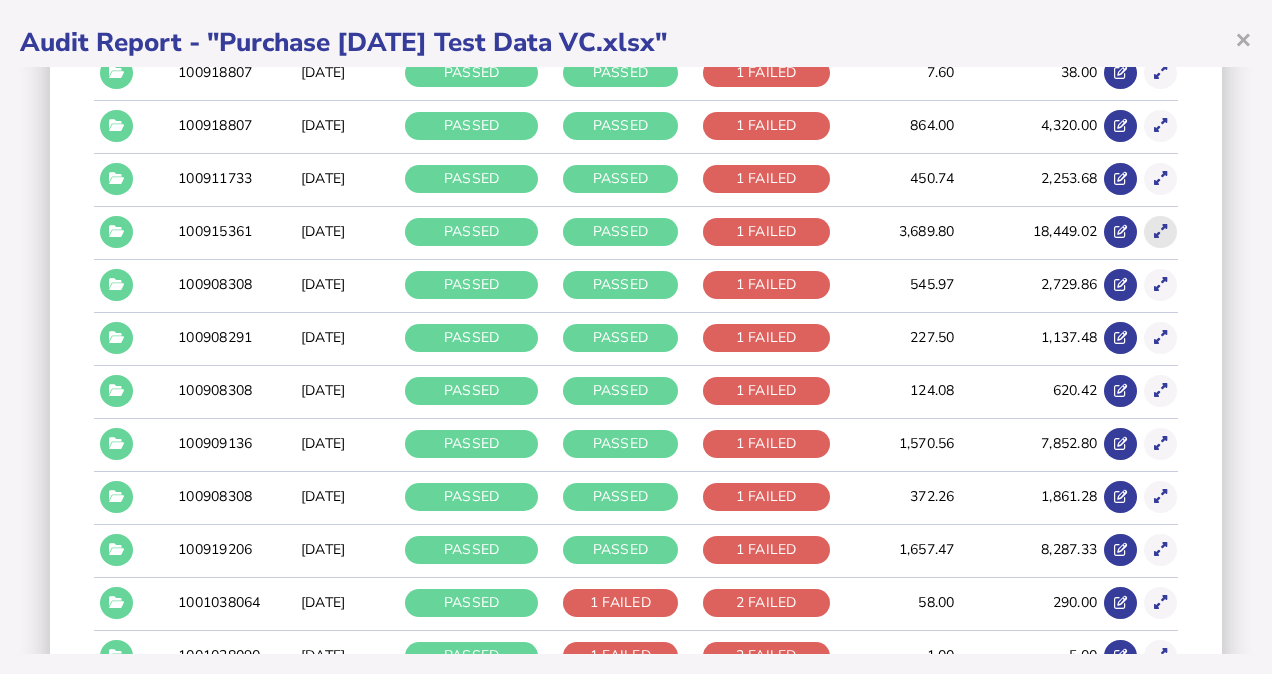 click at bounding box center [1160, 231] 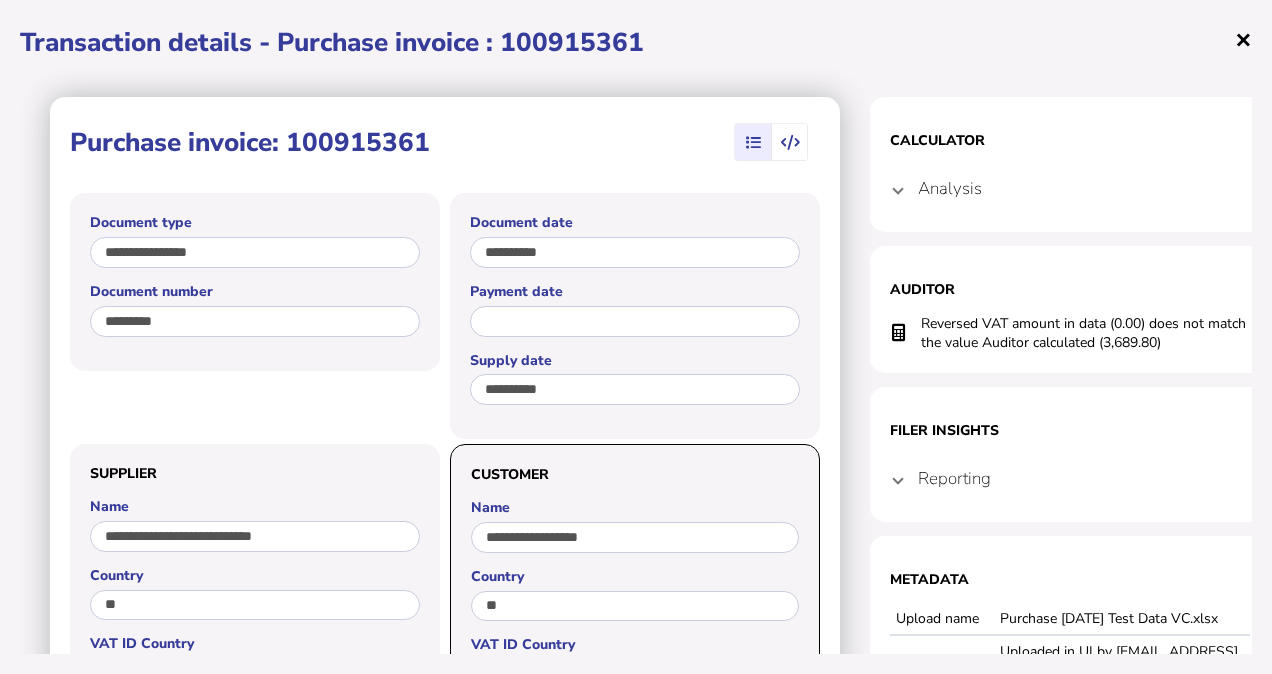 click on "×" at bounding box center (1243, 39) 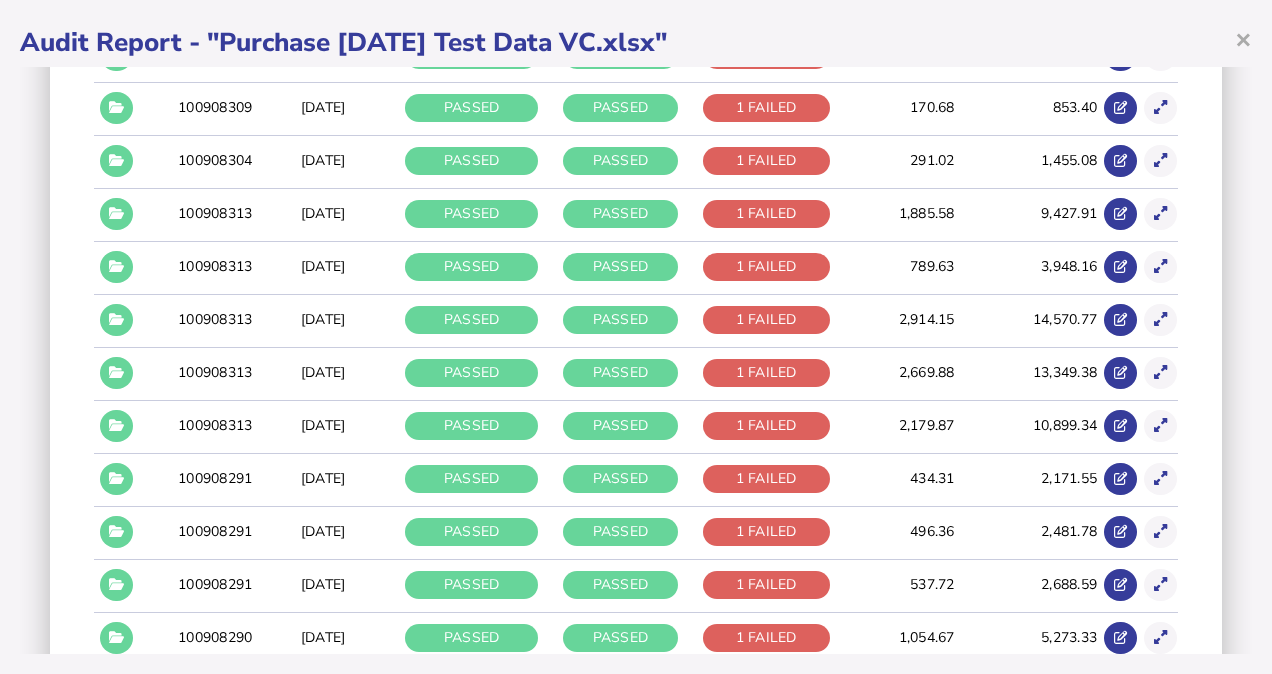 scroll, scrollTop: 3627, scrollLeft: 0, axis: vertical 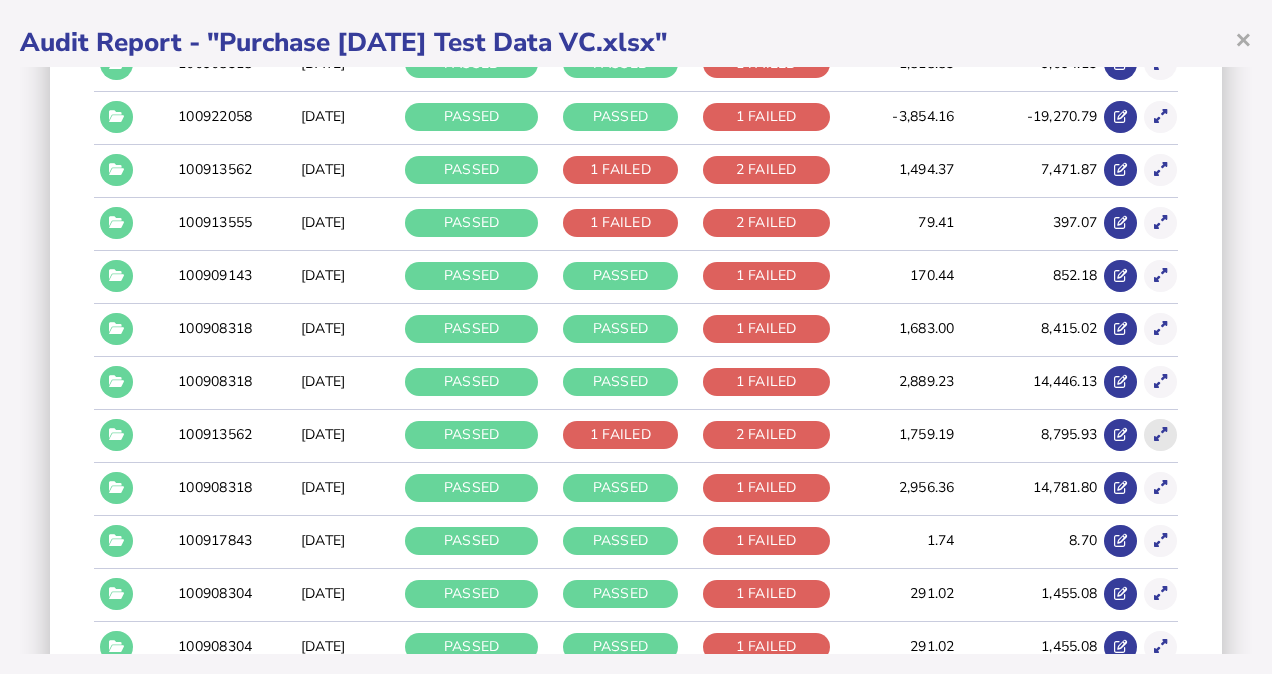 click at bounding box center [1160, 434] 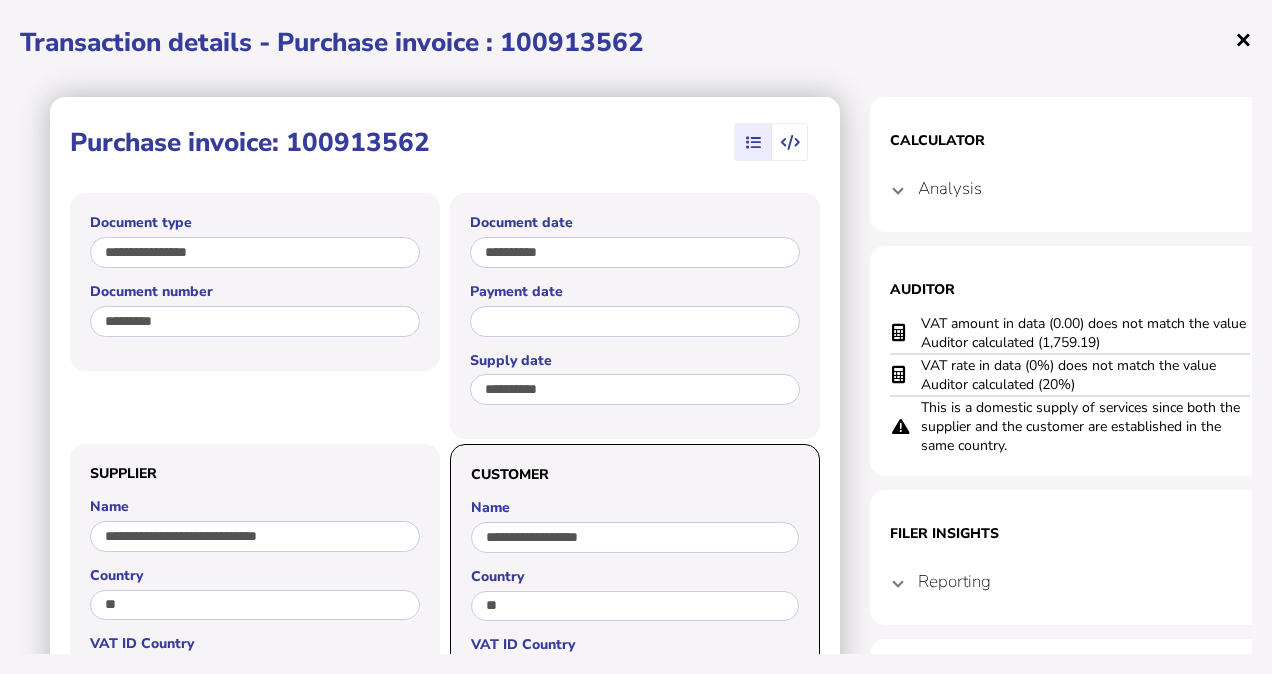 click on "×" at bounding box center [1243, 39] 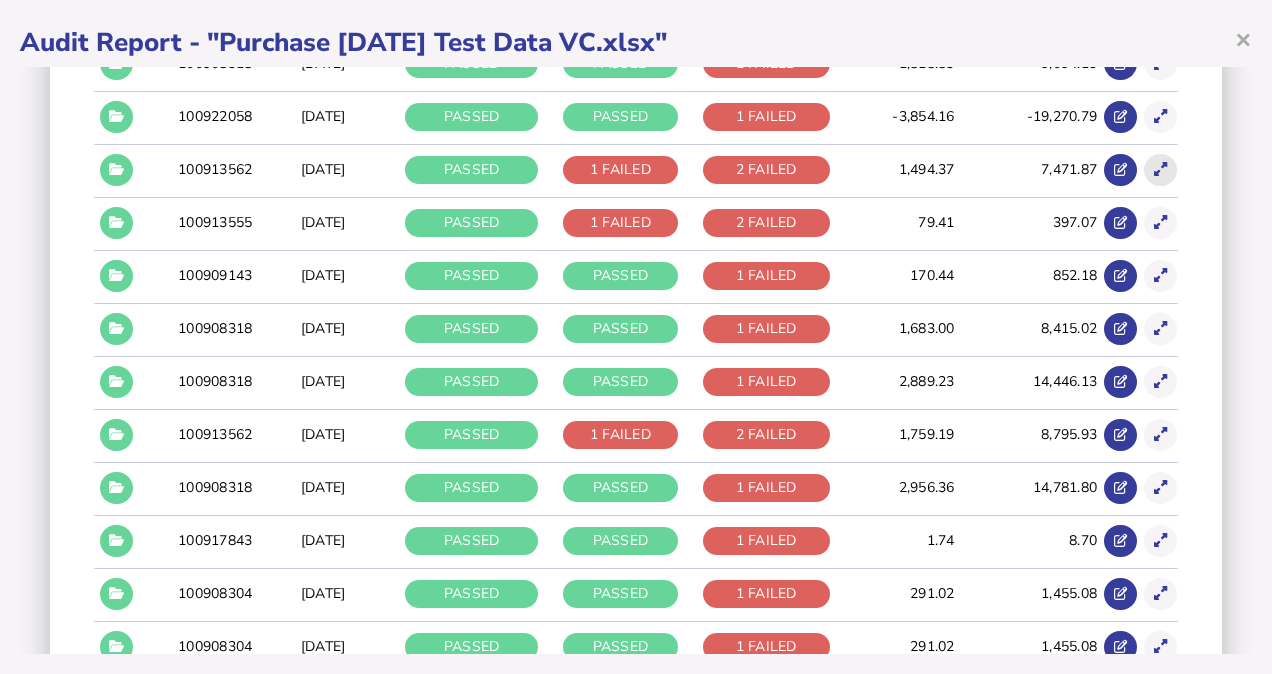 click at bounding box center (1160, 169) 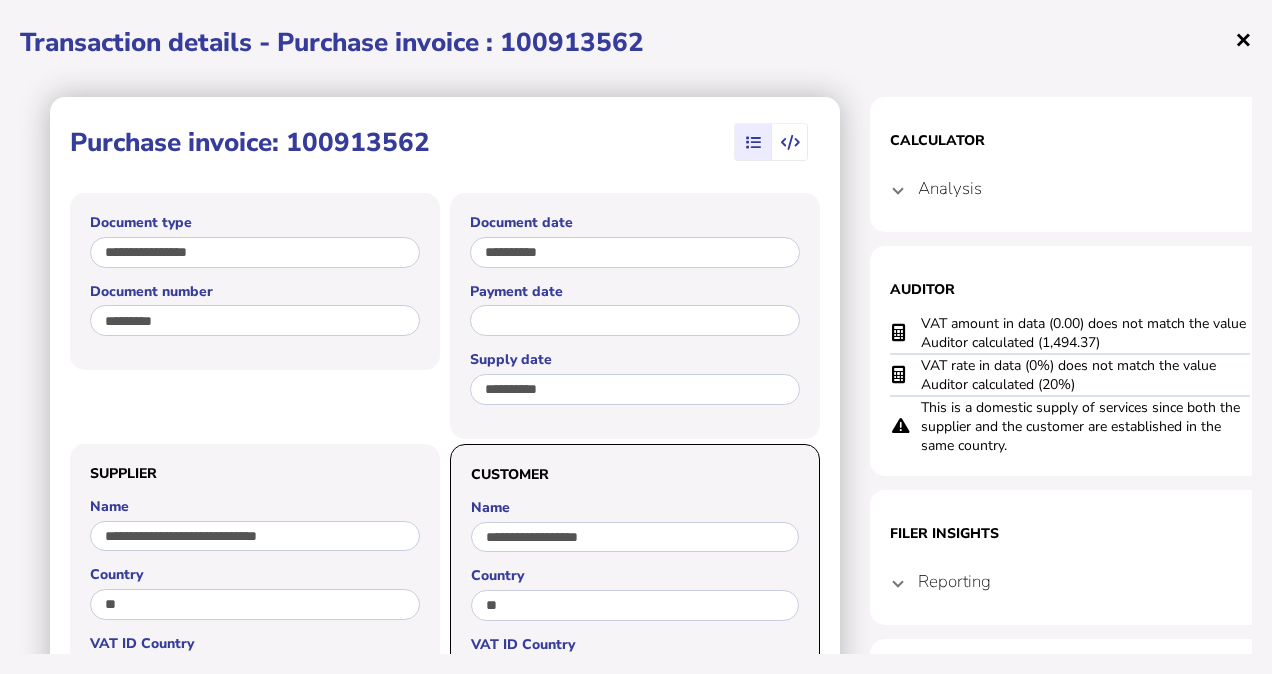 click on "×" at bounding box center [1243, 39] 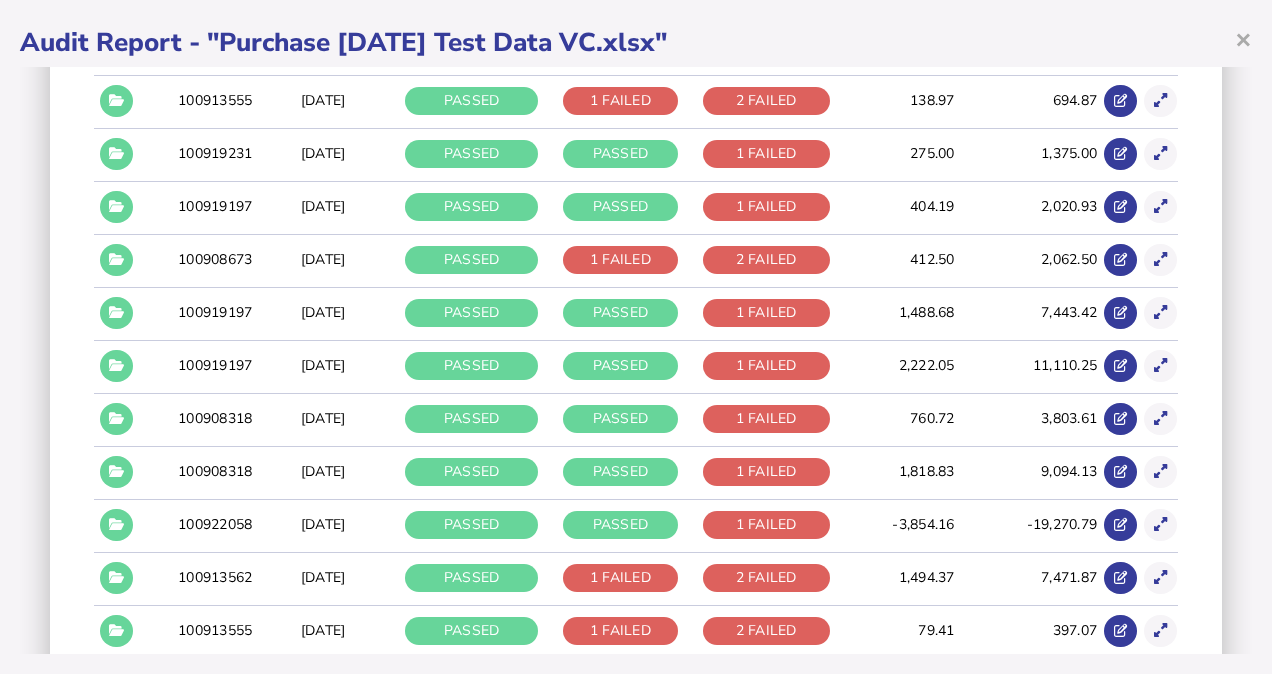 scroll, scrollTop: 970, scrollLeft: 0, axis: vertical 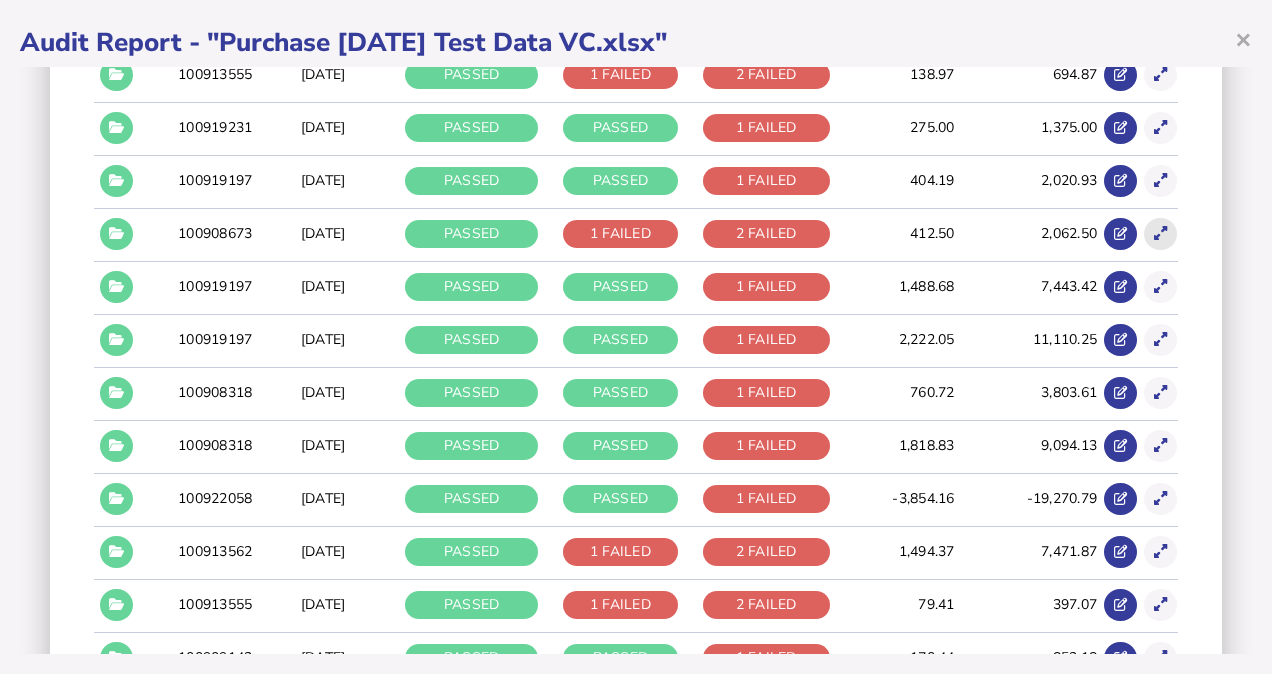 click at bounding box center (1160, 234) 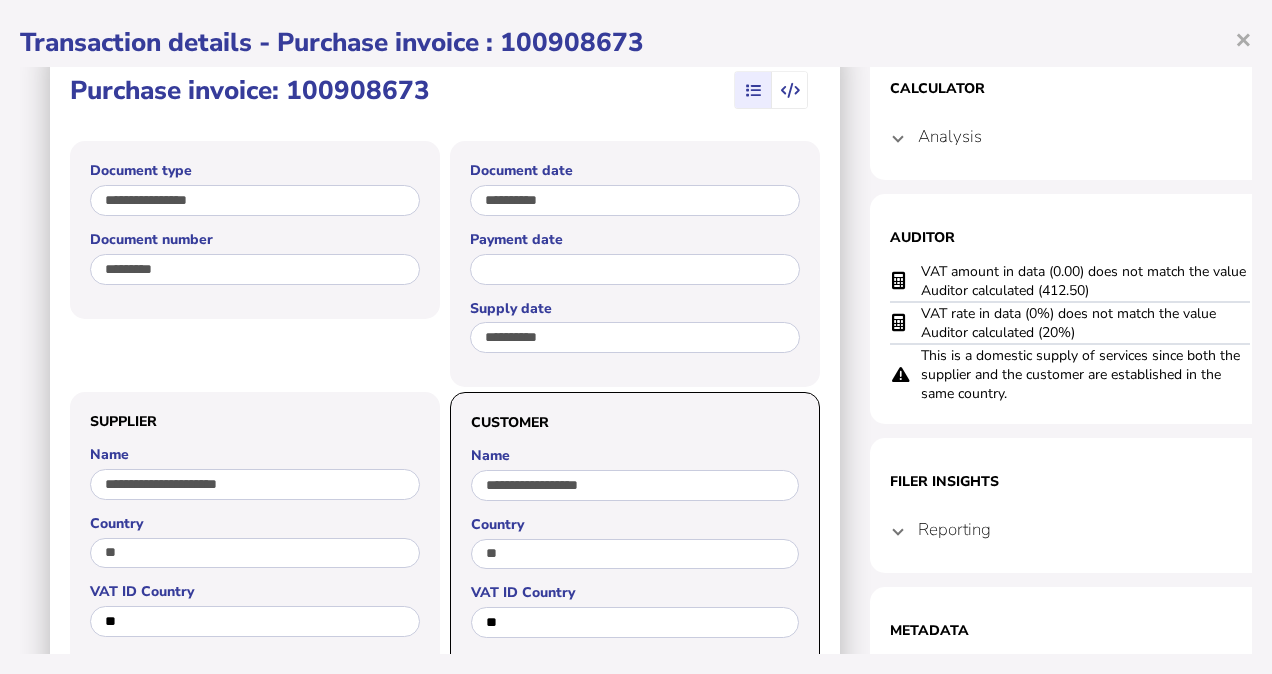 scroll, scrollTop: 0, scrollLeft: 0, axis: both 